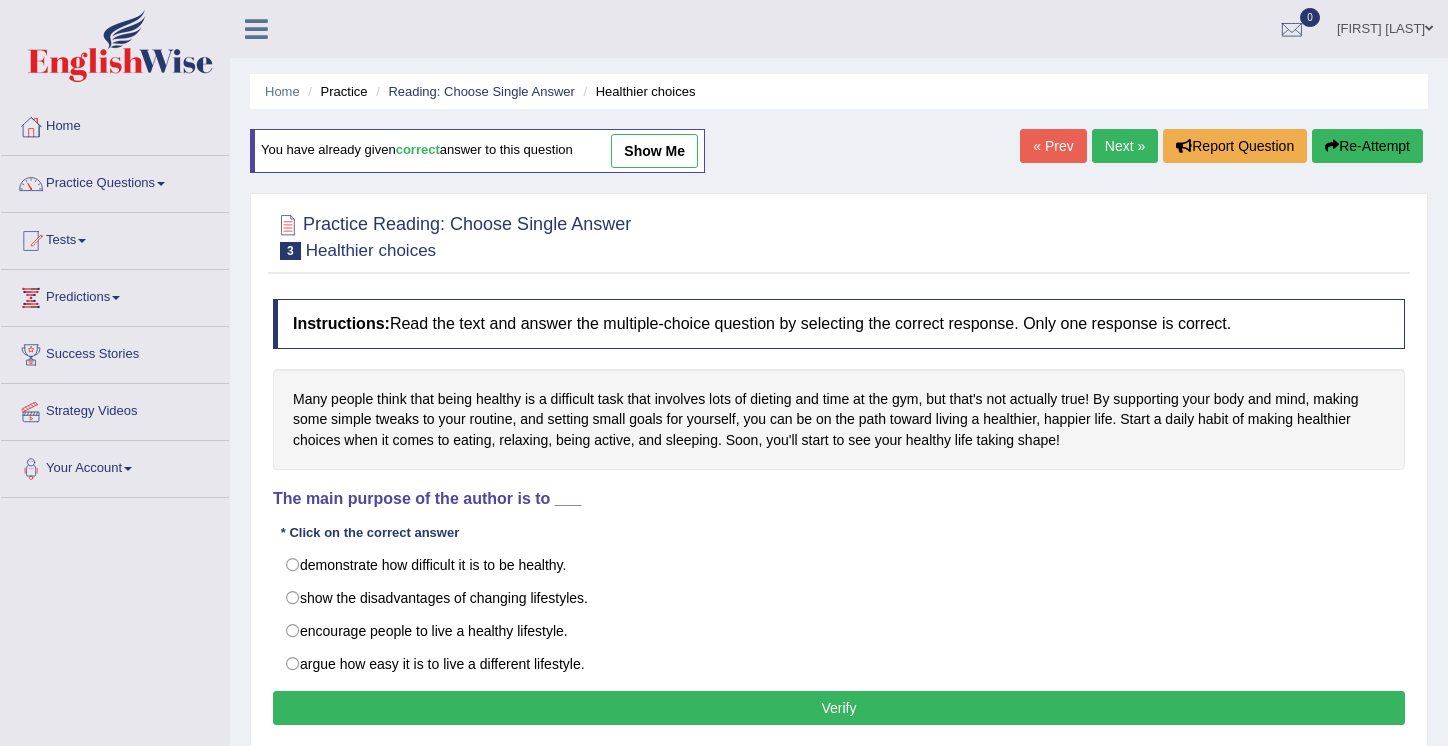 scroll, scrollTop: 0, scrollLeft: 0, axis: both 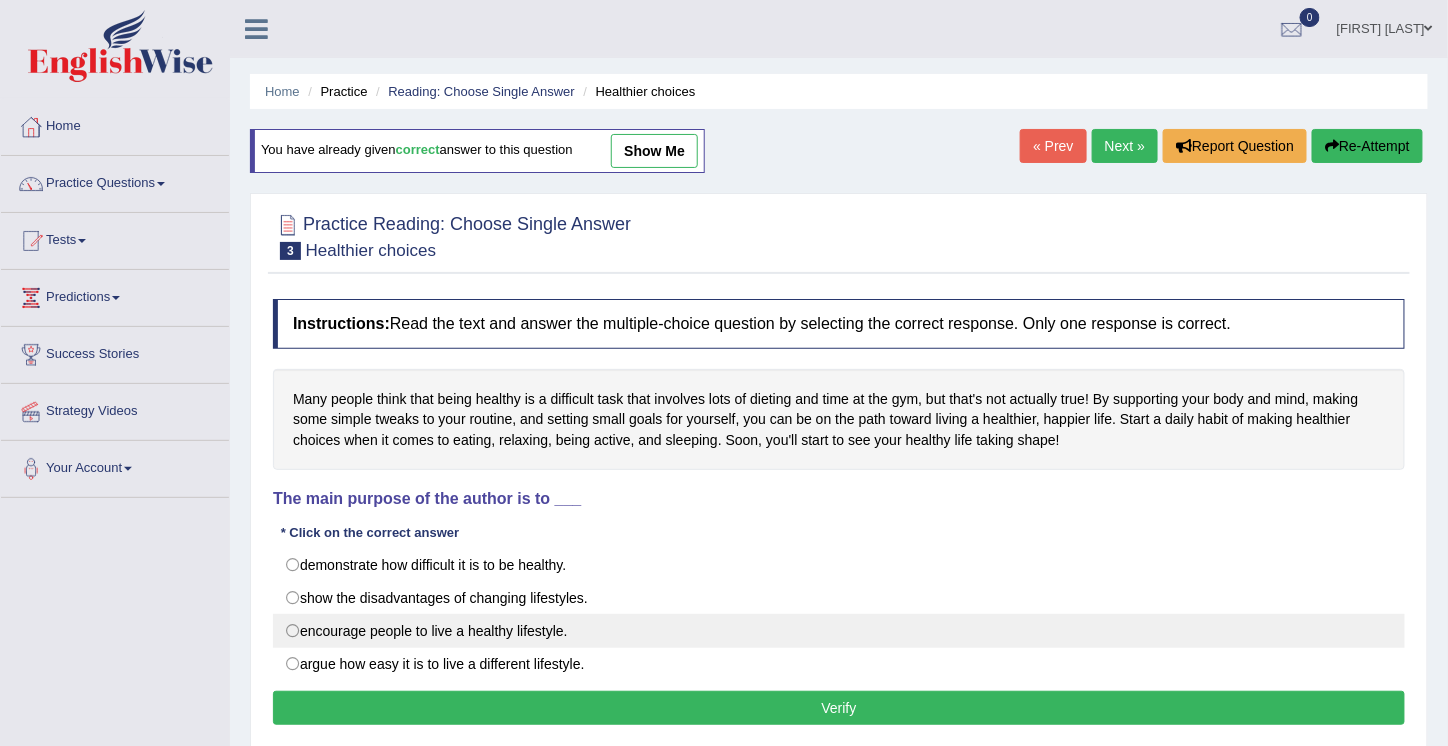click on "encourage people to live a healthy lifestyle." at bounding box center [839, 631] 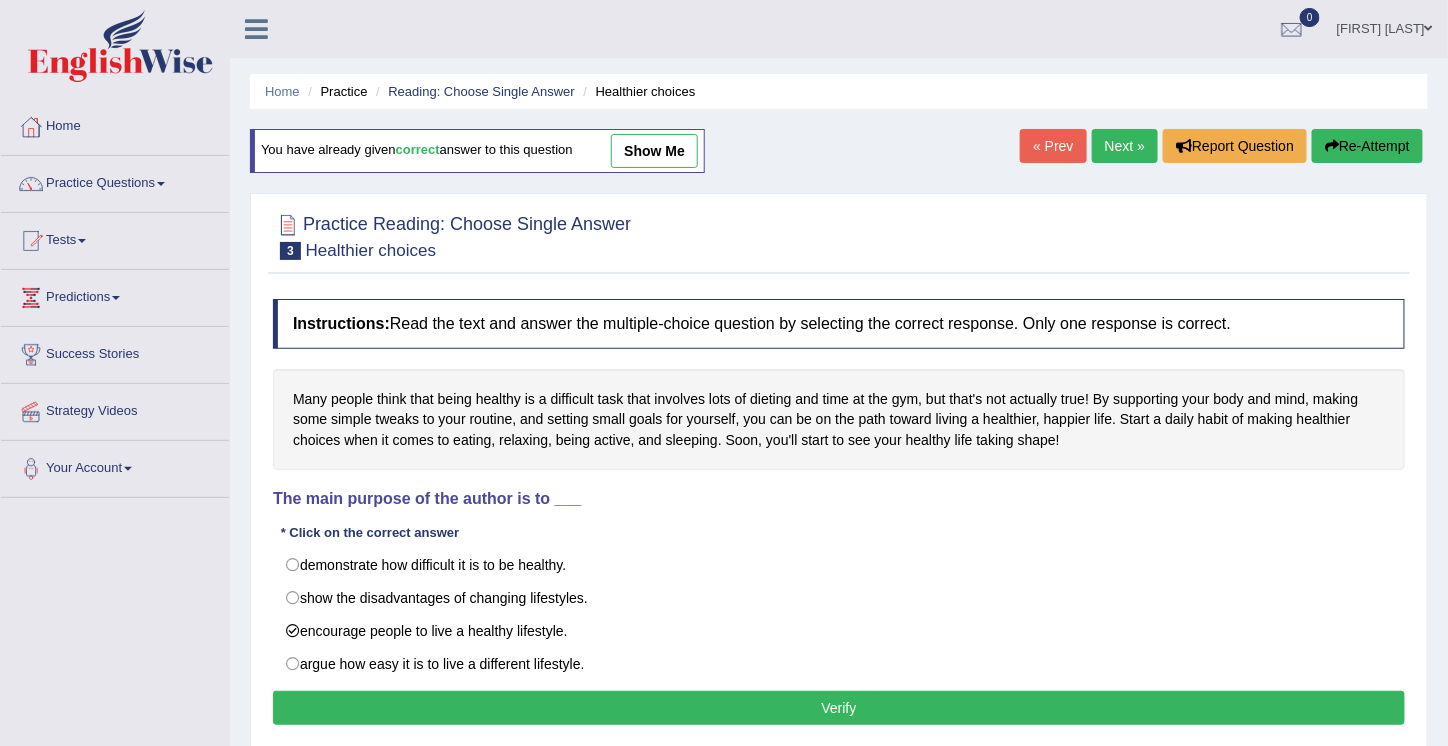 click on "Verify" at bounding box center (839, 708) 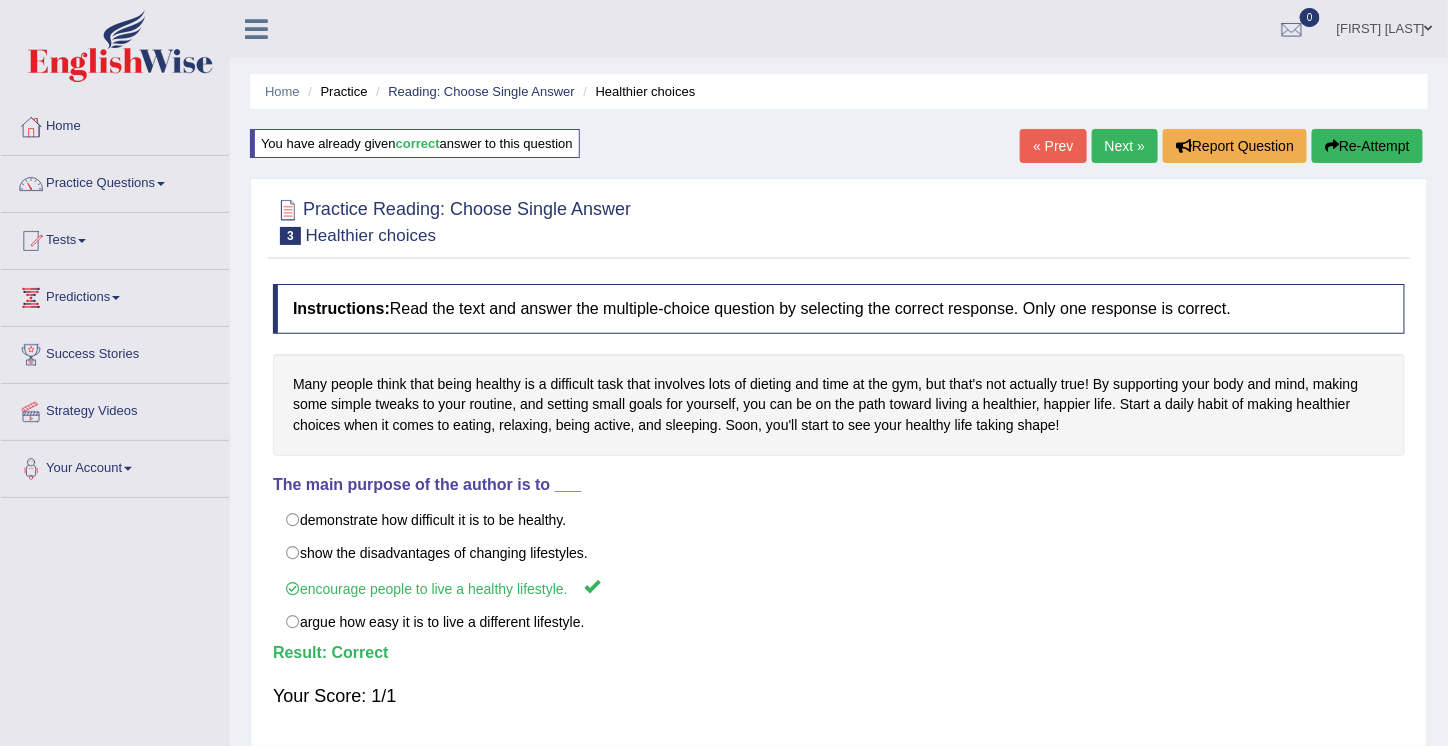 click on "Next »" at bounding box center (1125, 146) 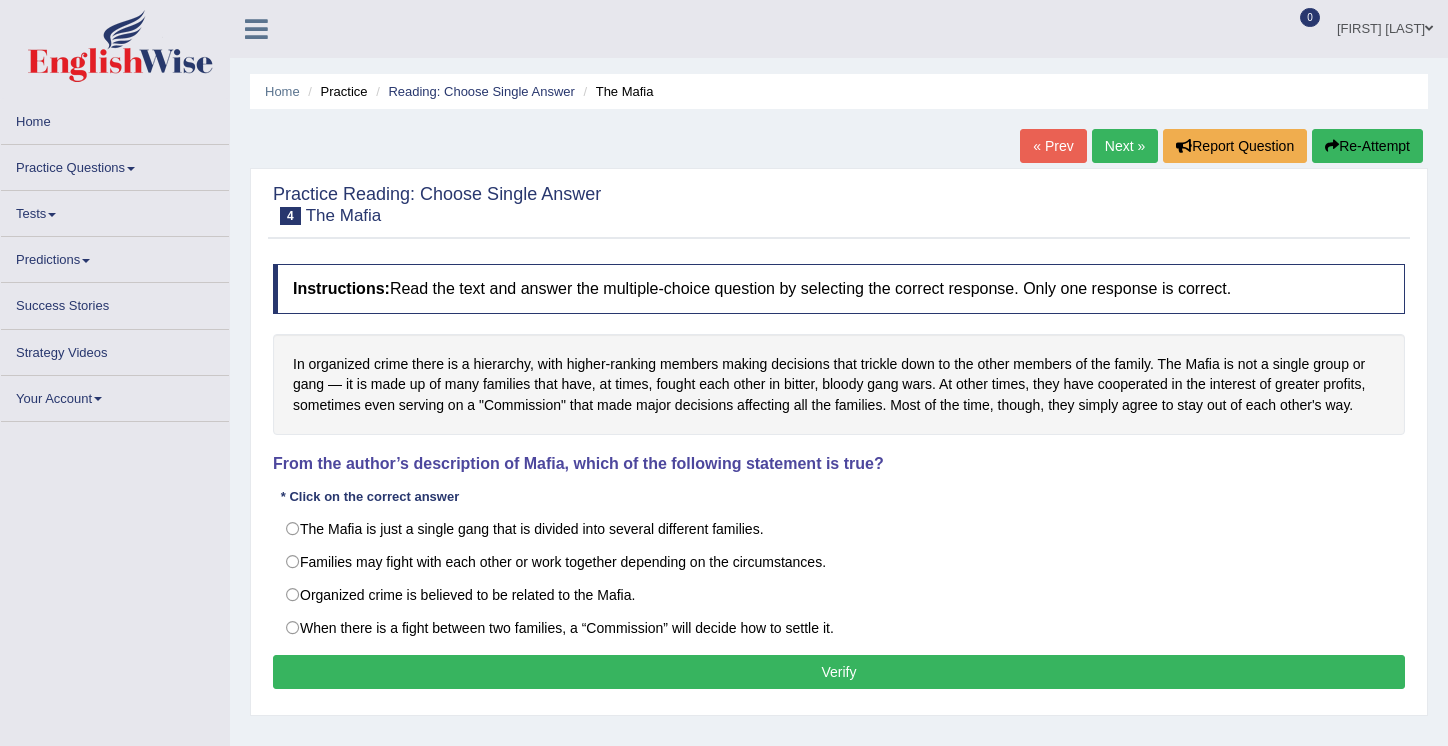 scroll, scrollTop: 0, scrollLeft: 0, axis: both 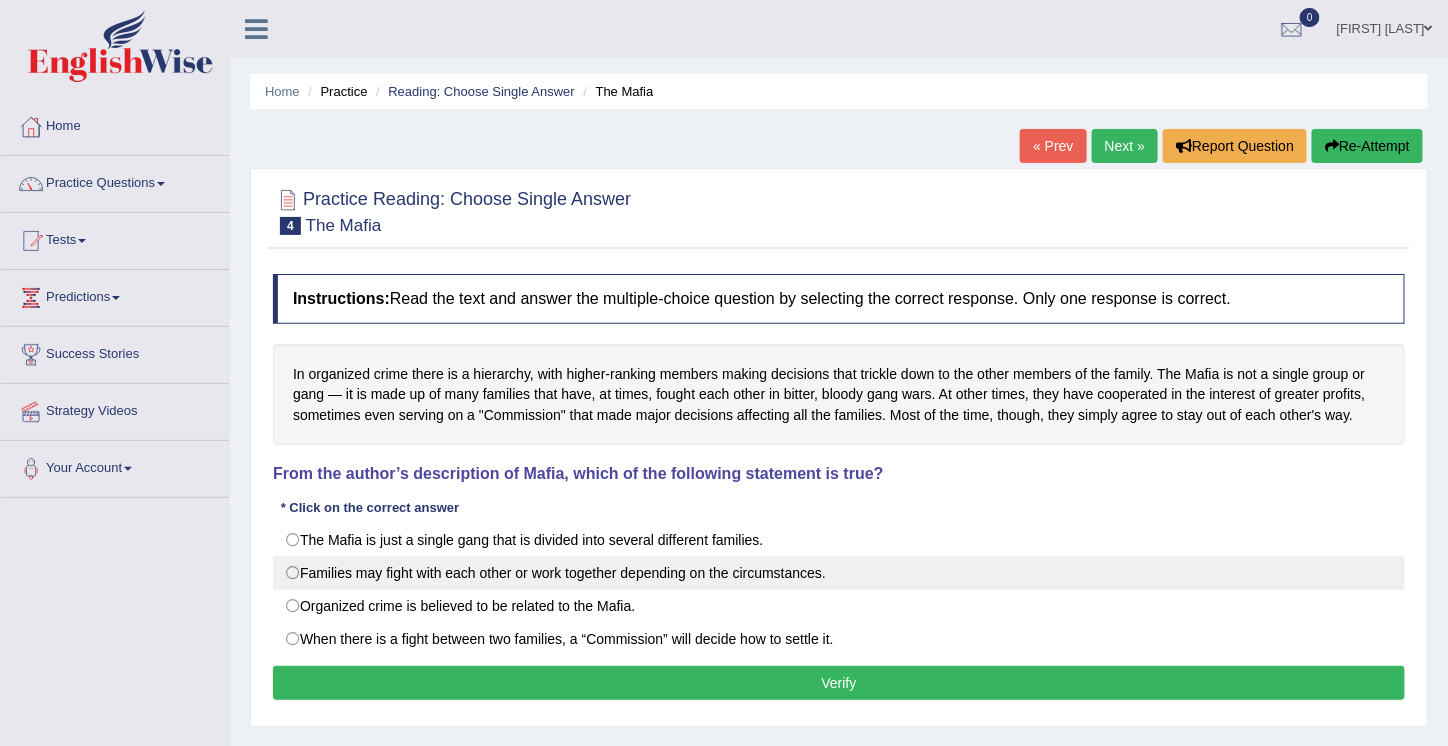 click on "Families may fight with each other or work together depending on the circumstances." at bounding box center [839, 573] 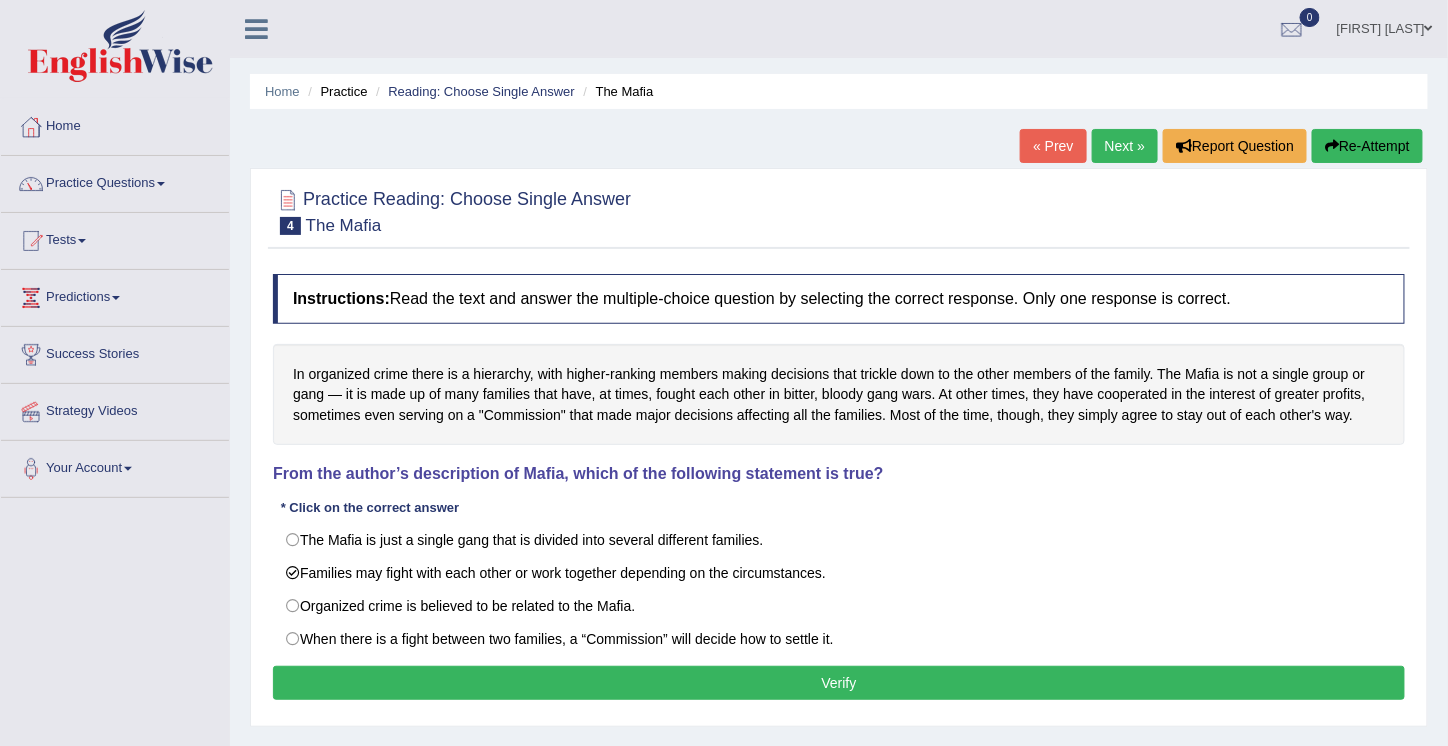 click on "Verify" at bounding box center (839, 683) 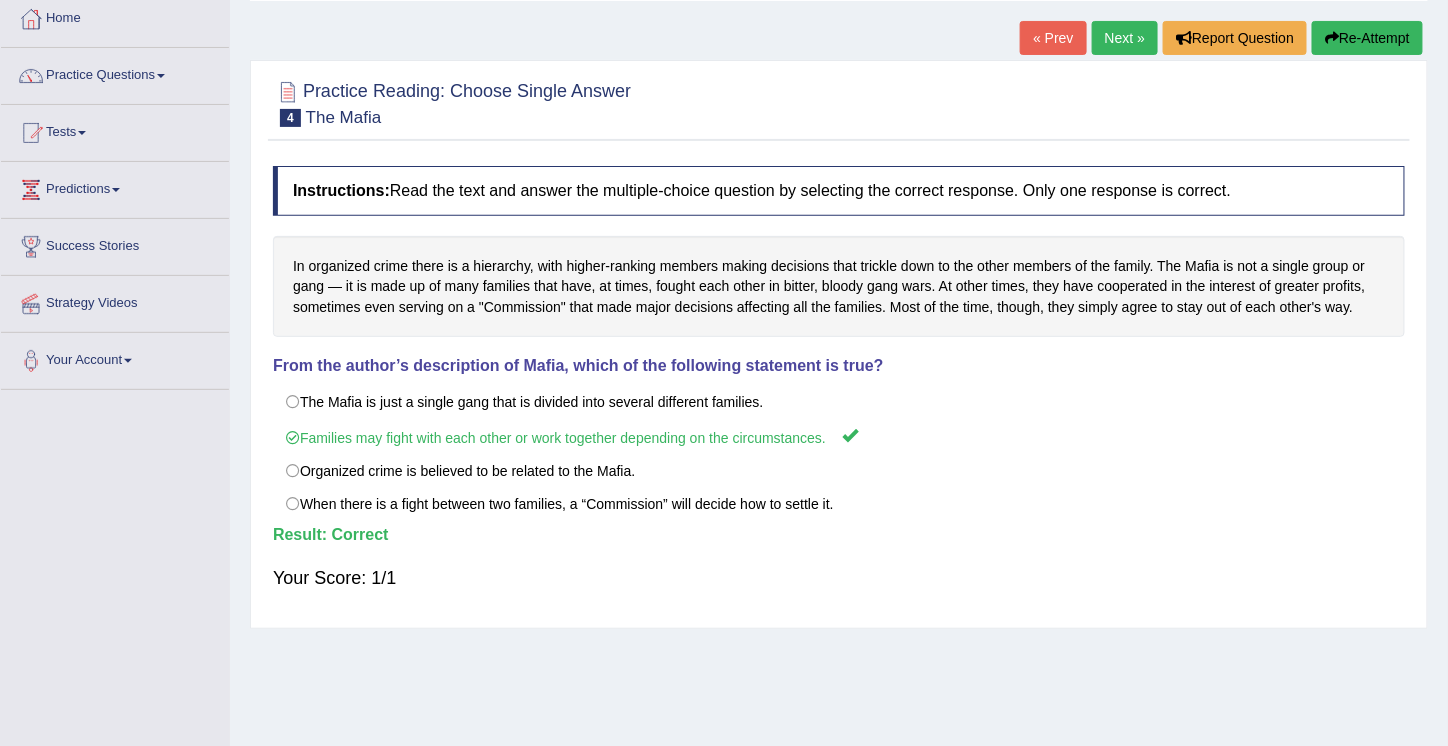 scroll, scrollTop: 109, scrollLeft: 0, axis: vertical 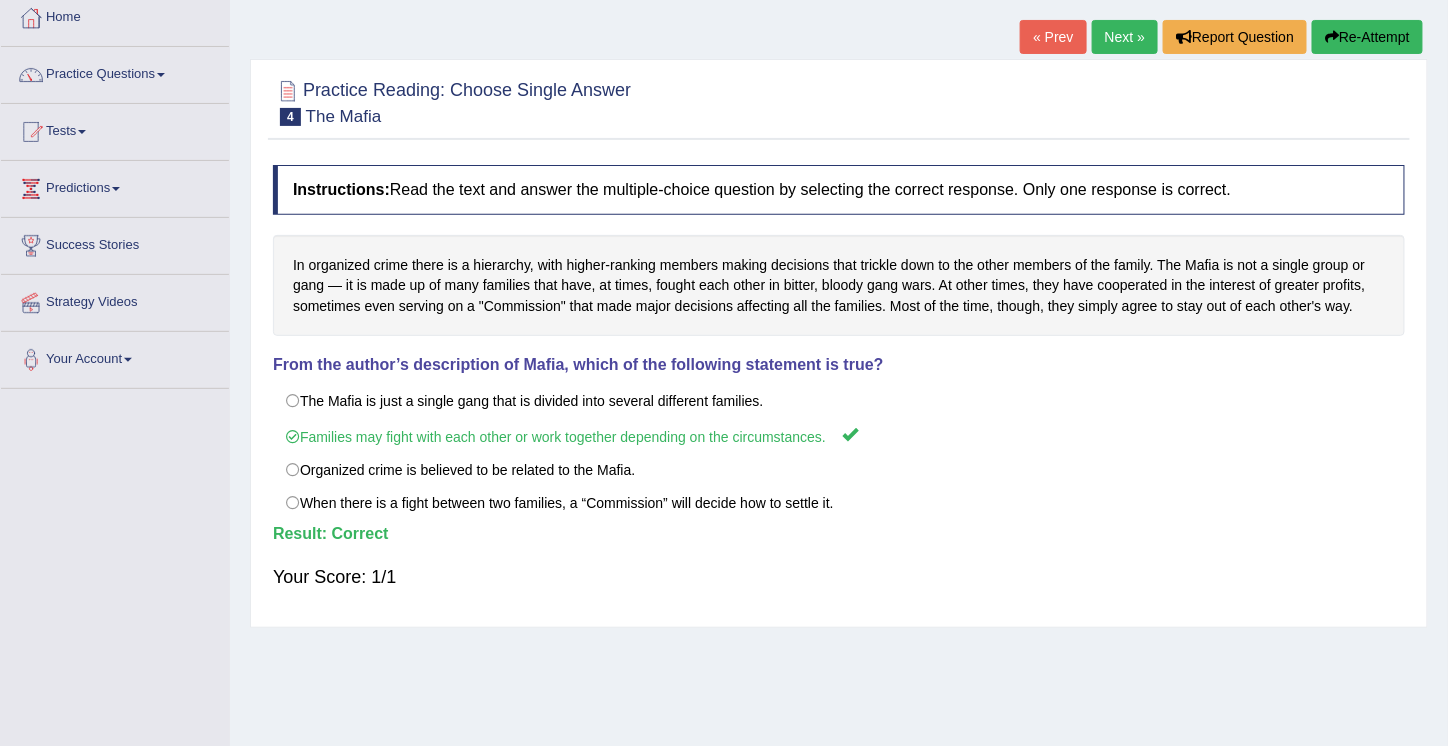 click on "Next »" at bounding box center [1125, 37] 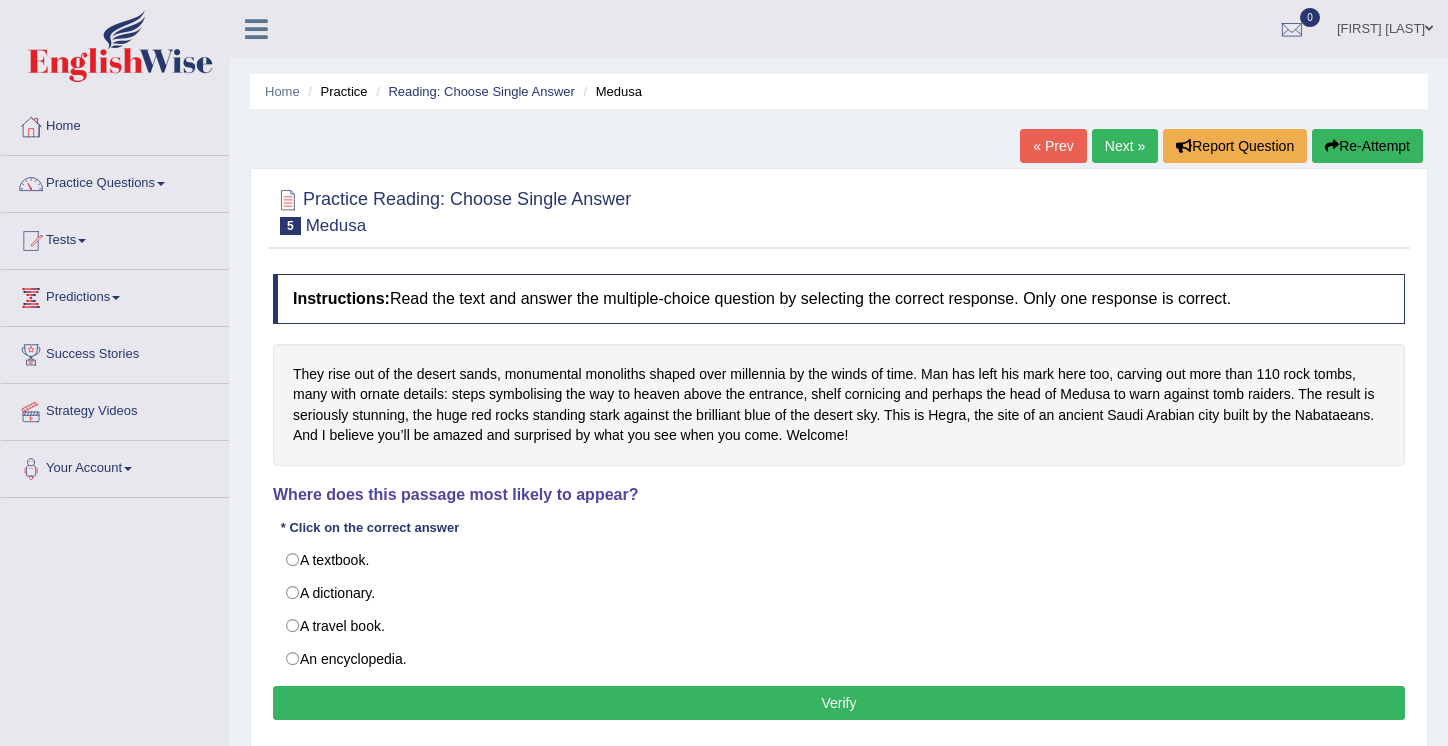 scroll, scrollTop: 0, scrollLeft: 0, axis: both 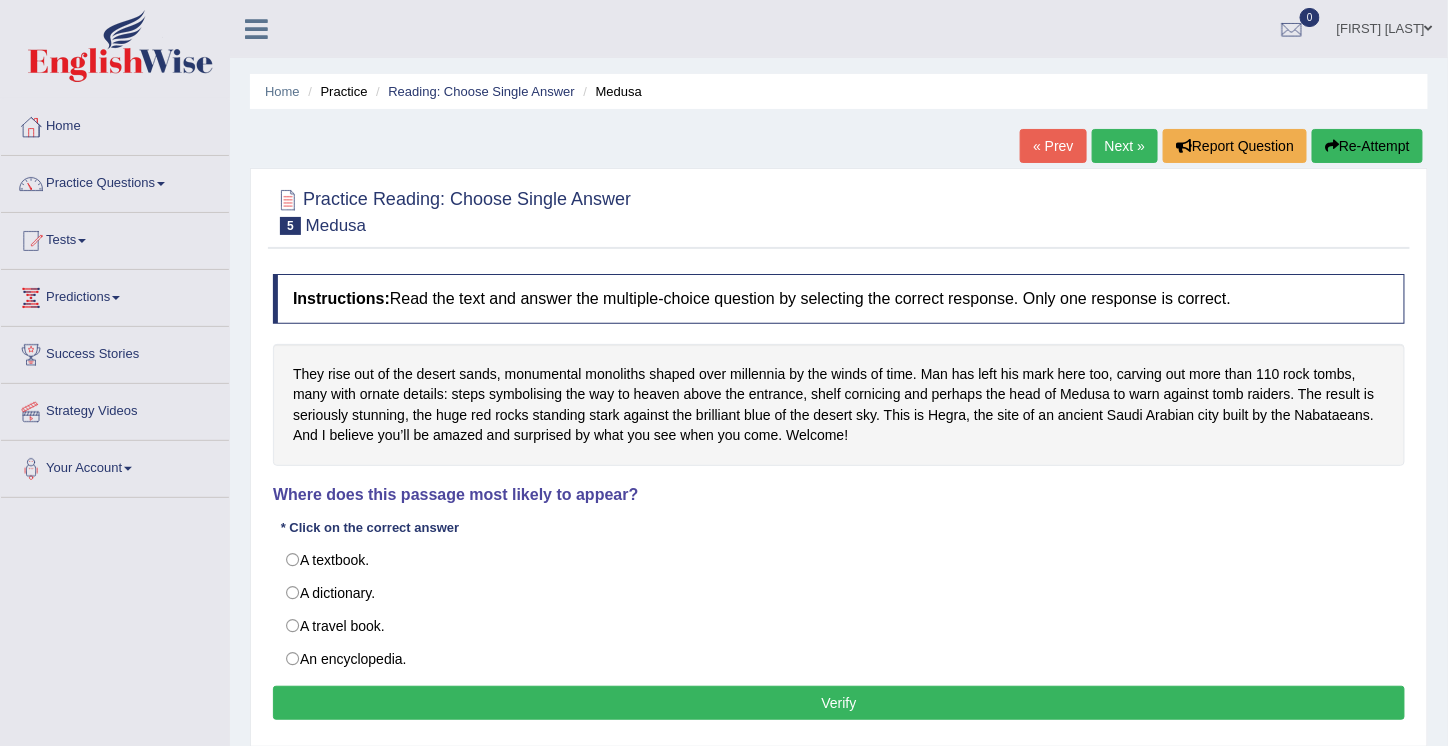 click on "Home
Practice
Reading: Choose Single Answer
Medusa
« Prev Next »  Report Question  Re-Attempt
Practice Reading: Choose Single Answer
5
Medusa
Instructions:  Read the text and answer the multiple-choice question by selecting the correct response. Only one response is correct.
Where does this passage most likely to appear? * Click on the correct answer  A textbook.  A dictionary.  A travel book.  An encyclopedia. Result:  Verify" at bounding box center (839, 500) 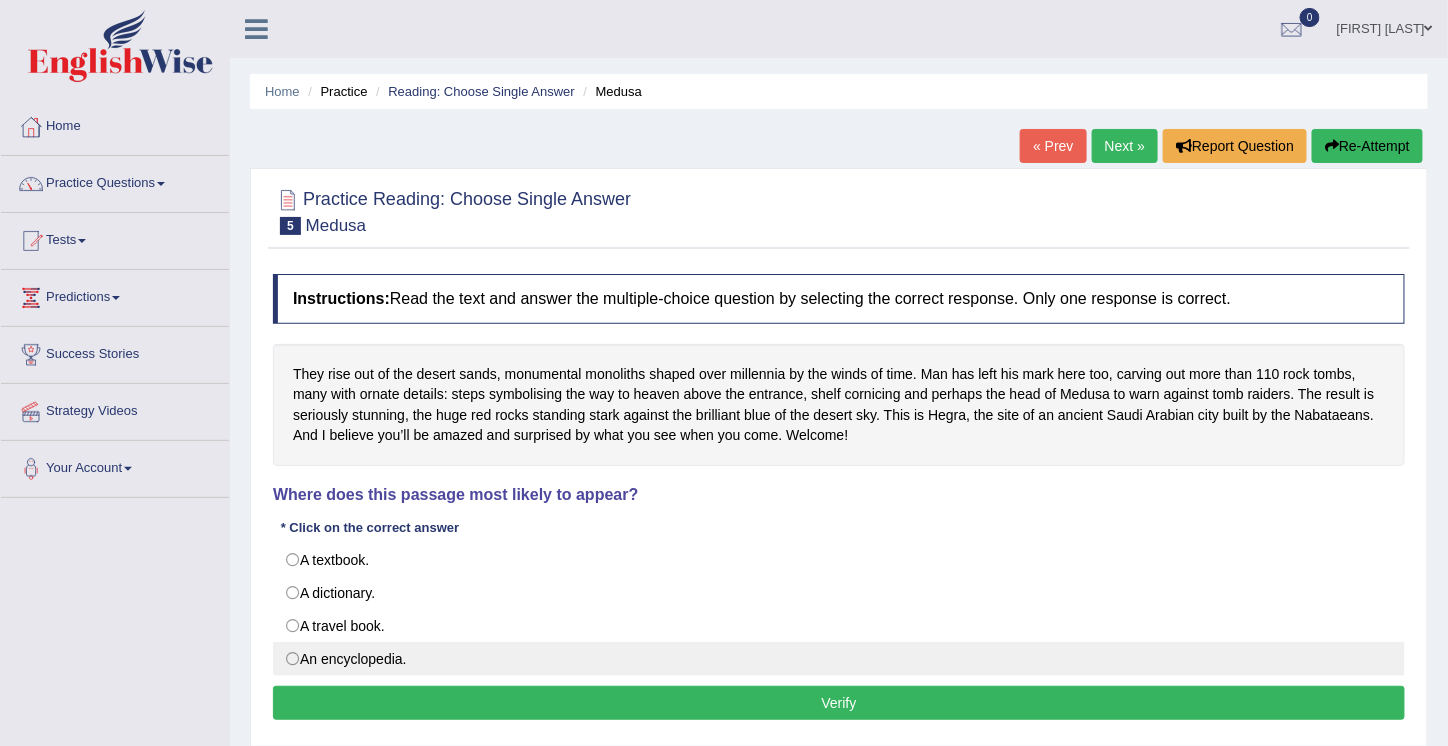 click on "An encyclopedia." at bounding box center (839, 659) 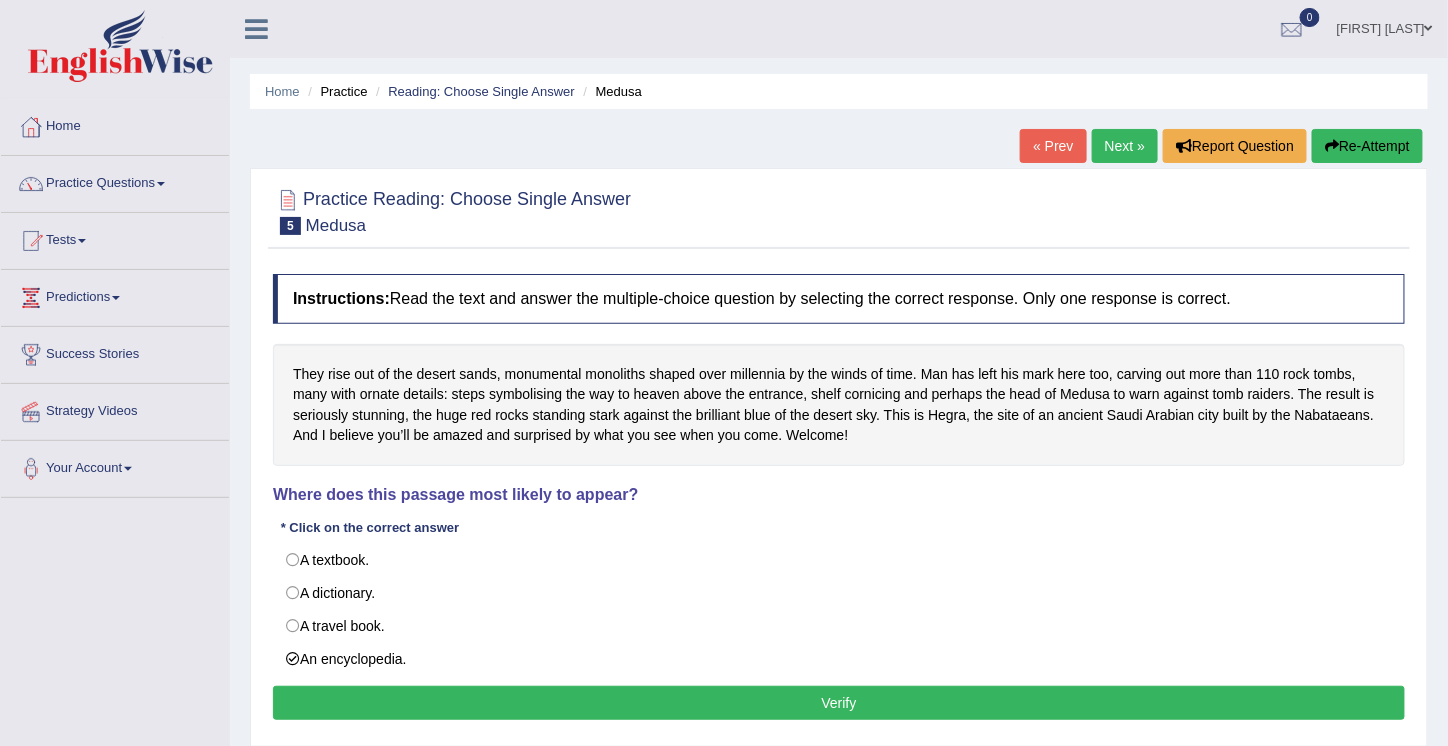 click on "Verify" at bounding box center [839, 703] 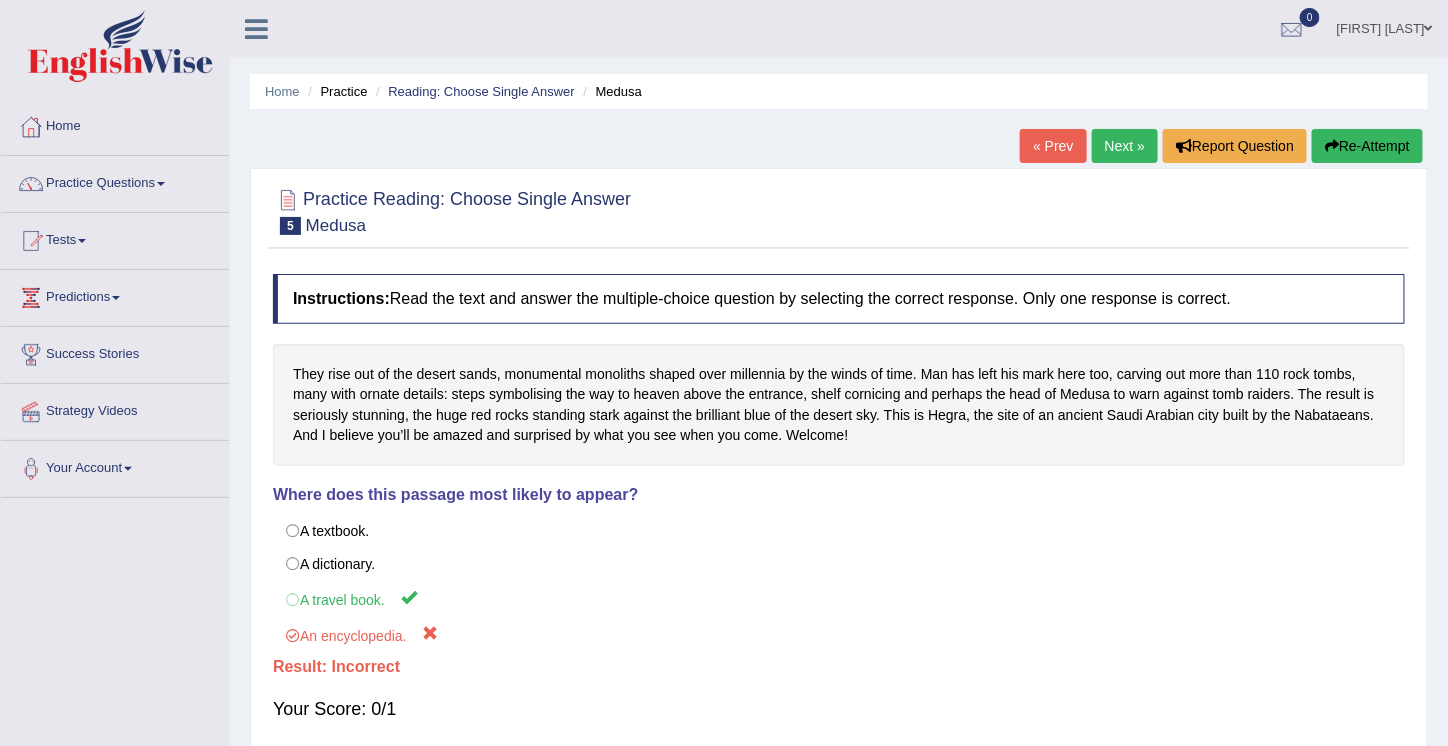 click on "Next »" at bounding box center (1125, 146) 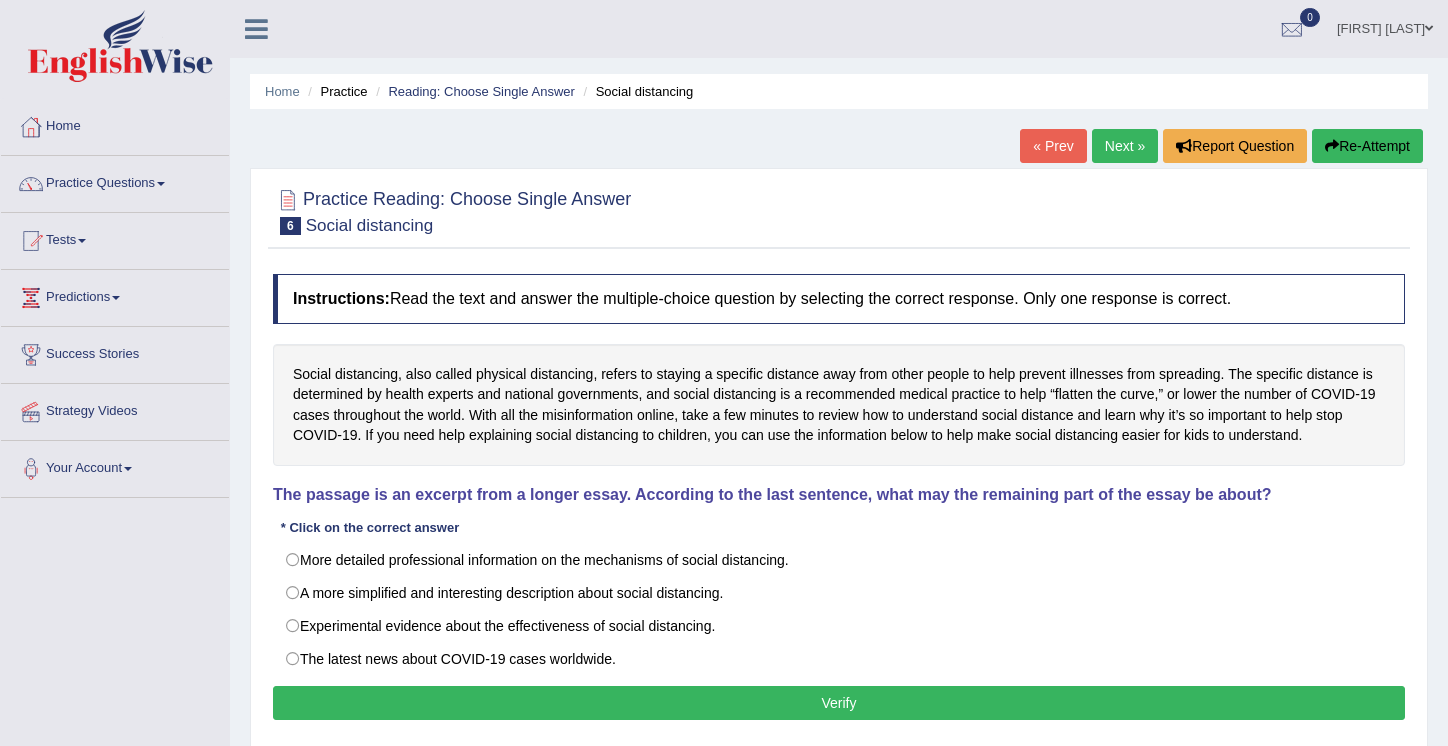 scroll, scrollTop: 0, scrollLeft: 0, axis: both 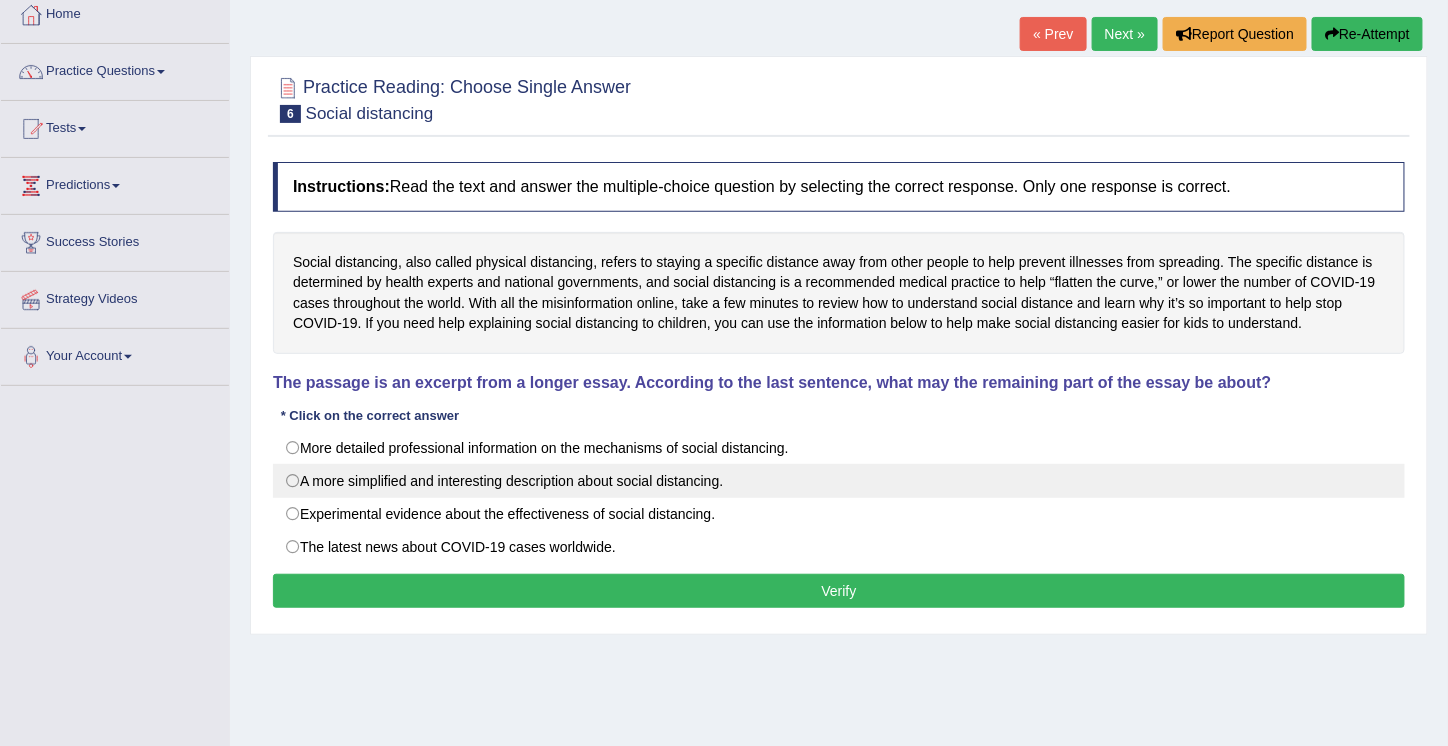 click on "A more simplified and interesting description about social distancing." at bounding box center [839, 481] 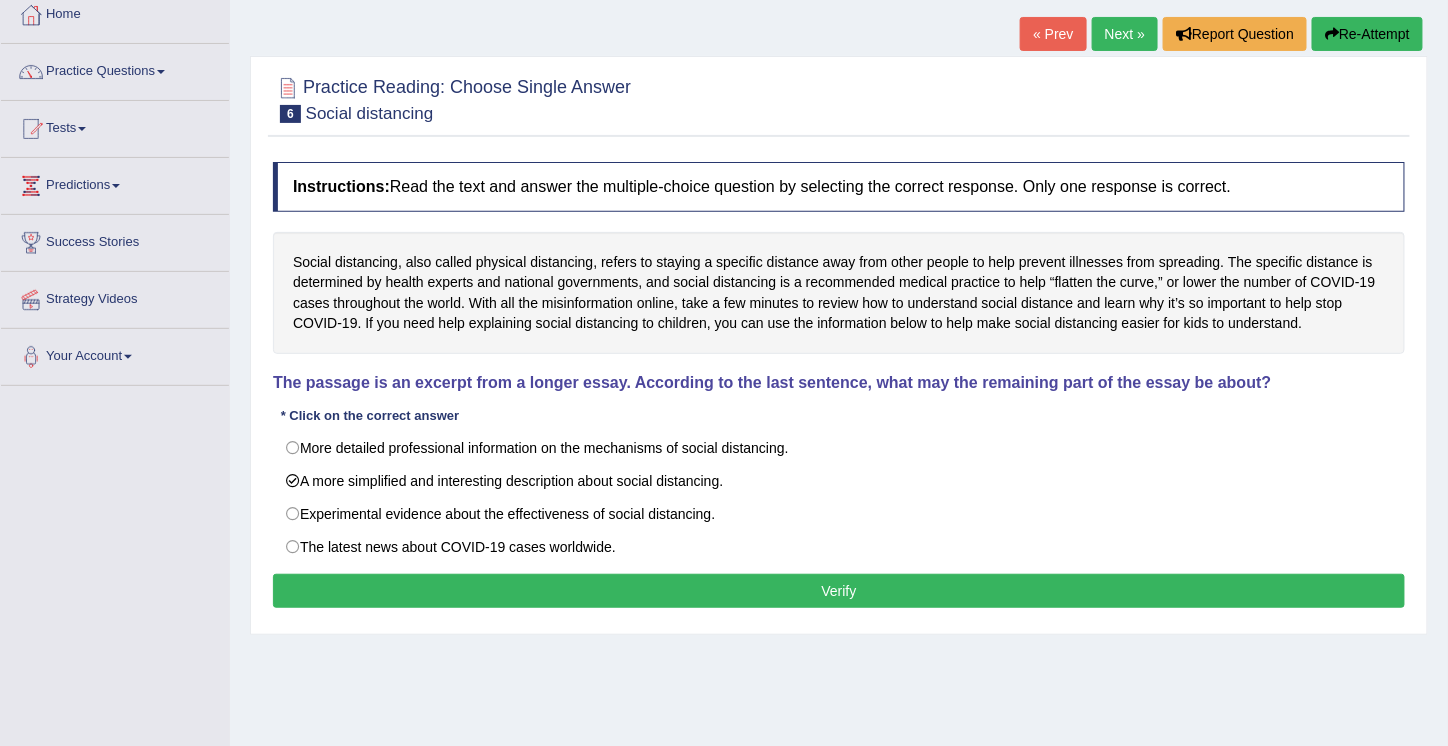 click on "Verify" at bounding box center (839, 591) 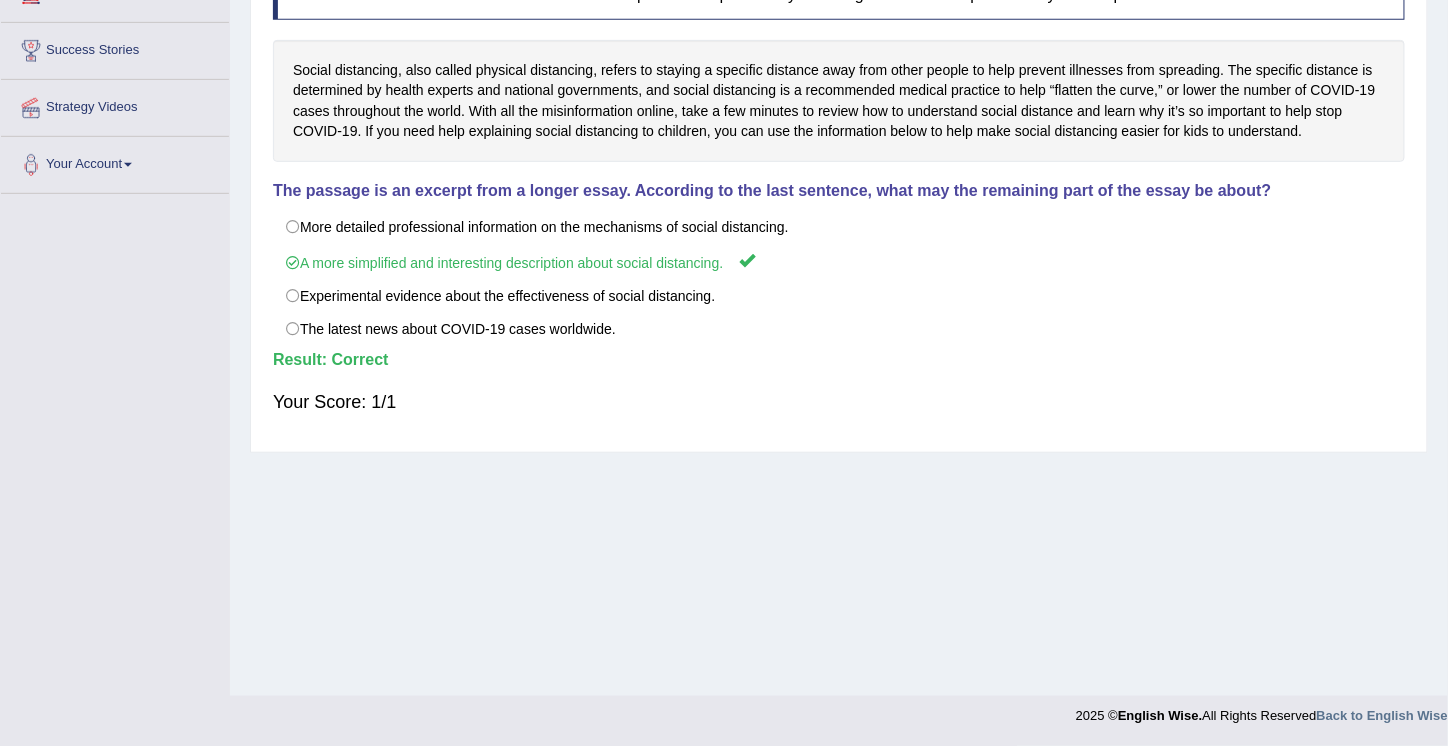 scroll, scrollTop: 0, scrollLeft: 0, axis: both 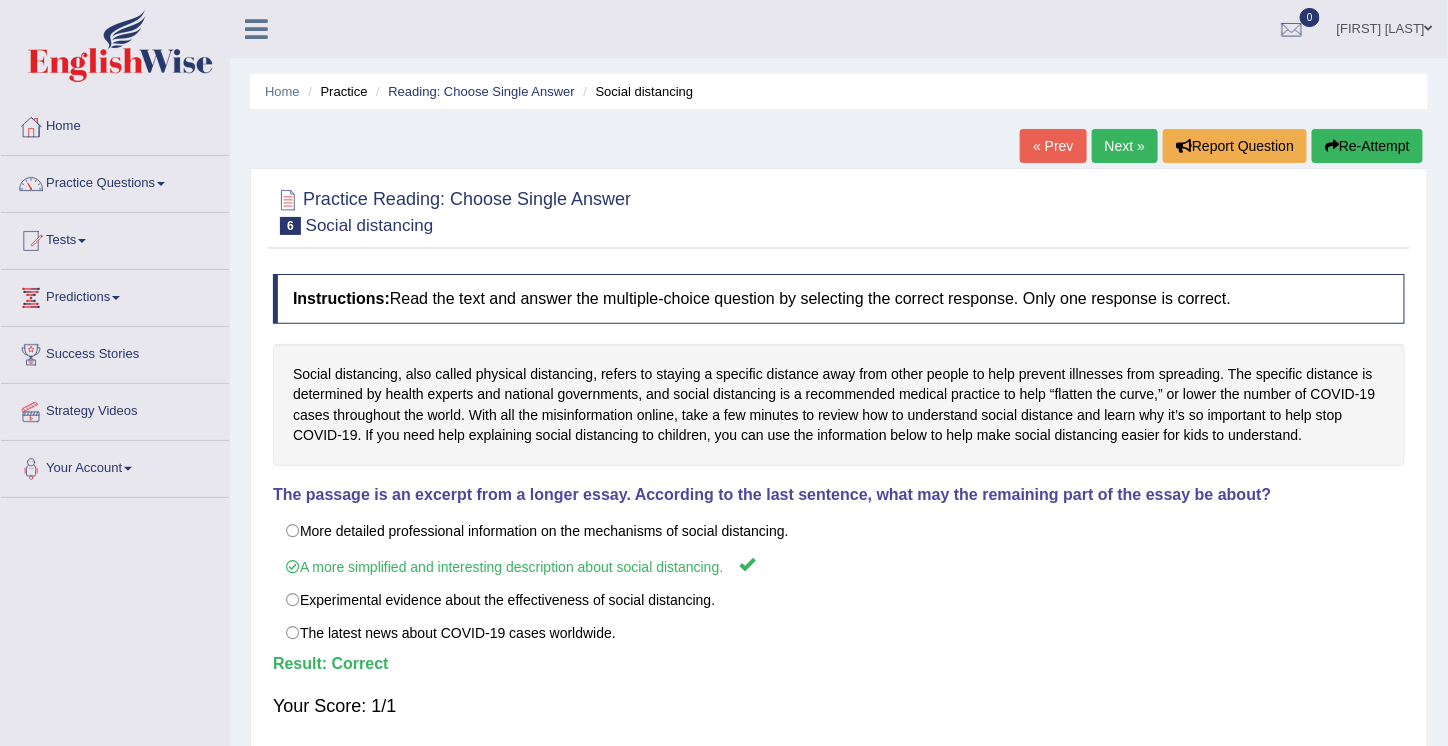 click on "Next »" at bounding box center [1125, 146] 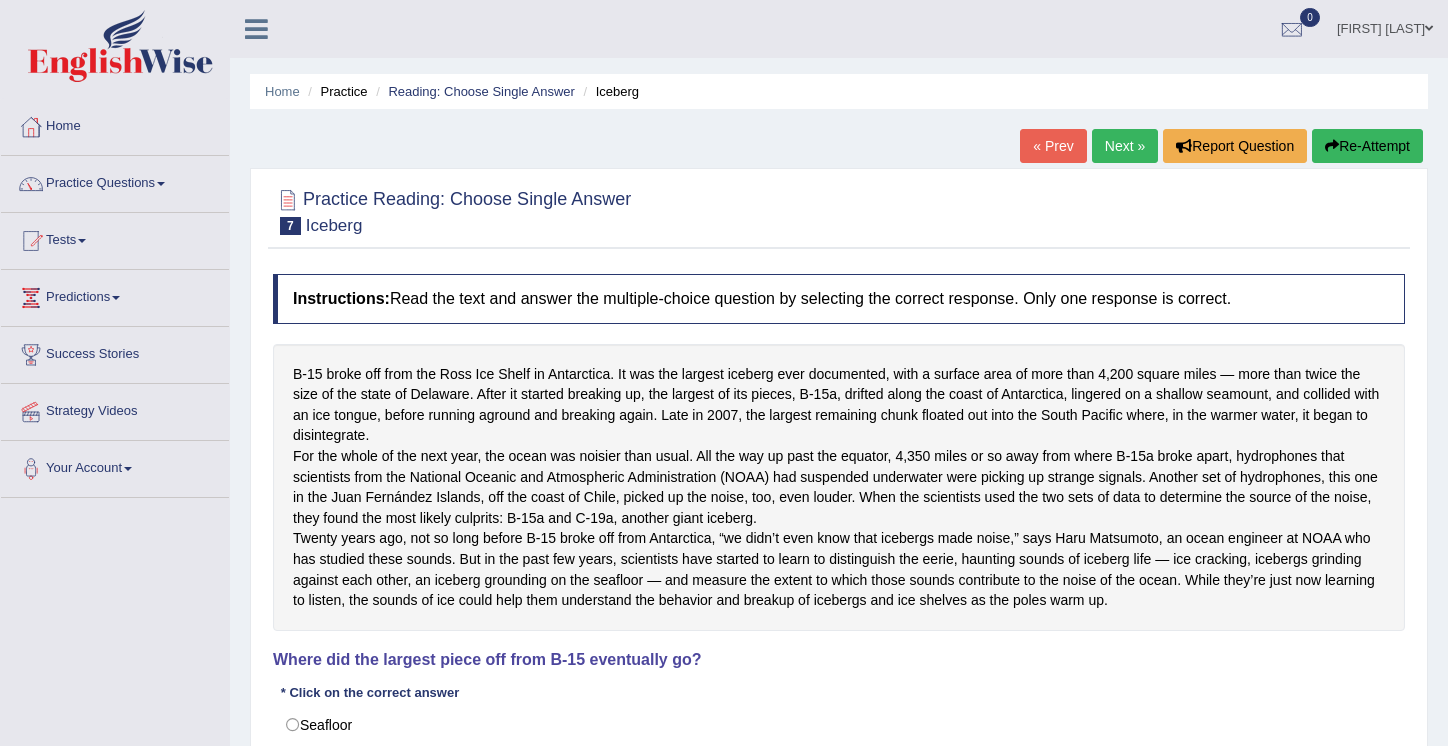 scroll, scrollTop: 0, scrollLeft: 0, axis: both 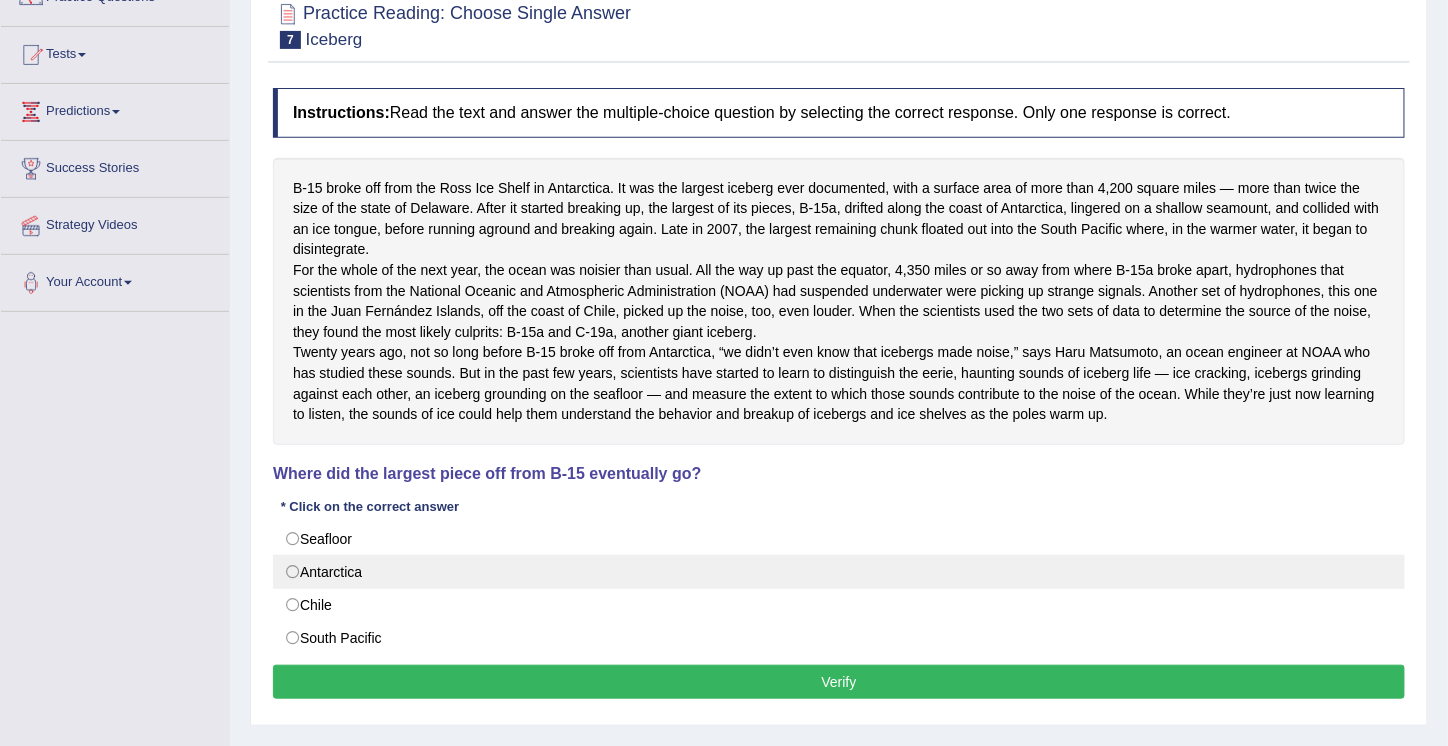 click on "Antarctica" at bounding box center (839, 572) 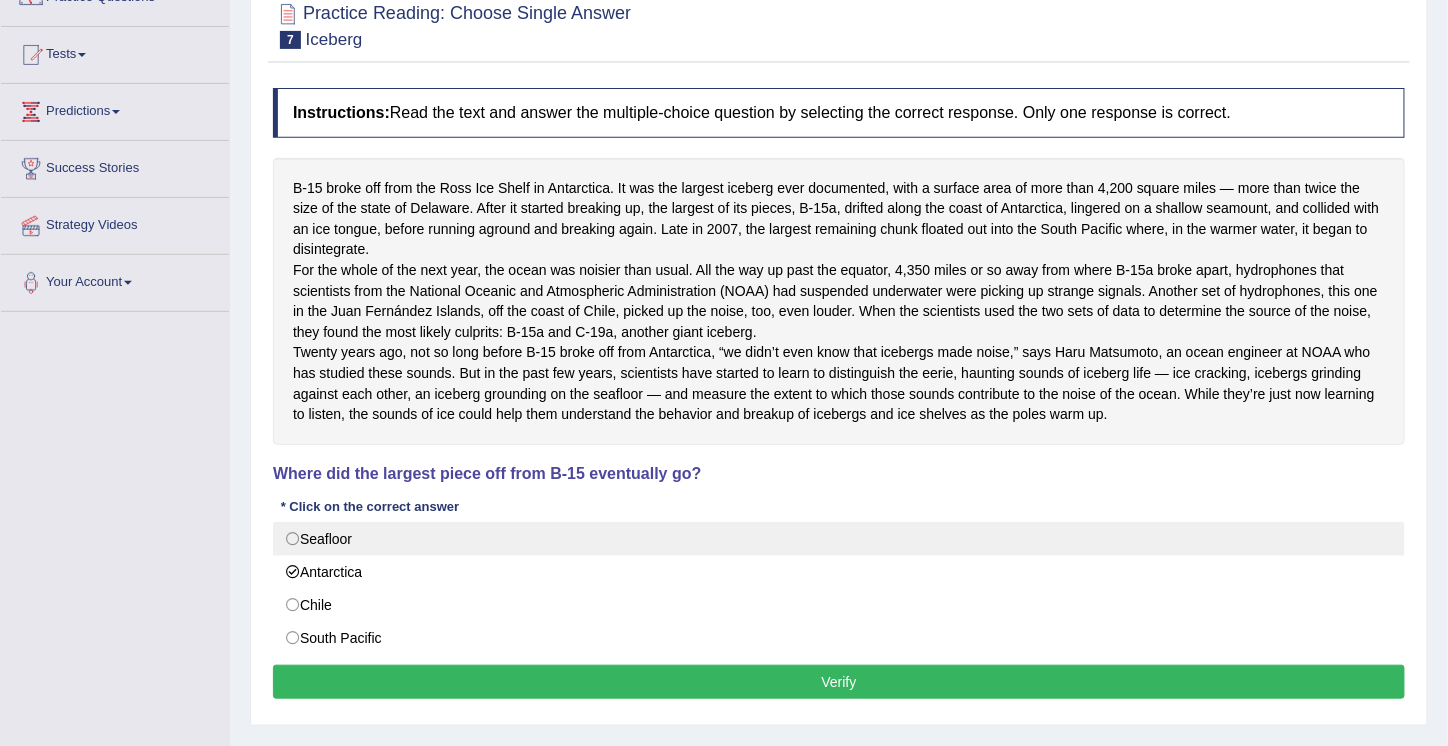 scroll, scrollTop: 304, scrollLeft: 0, axis: vertical 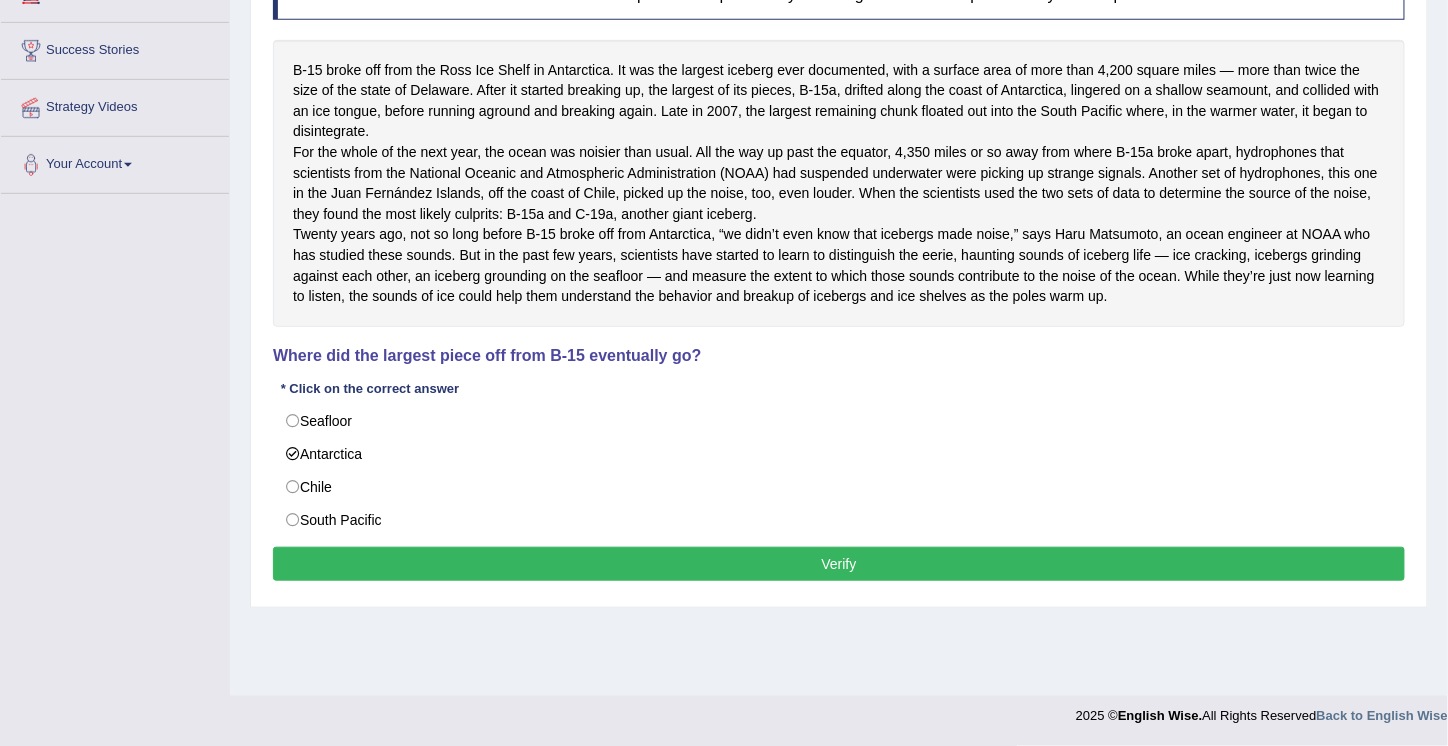 click on "Verify" at bounding box center (839, 564) 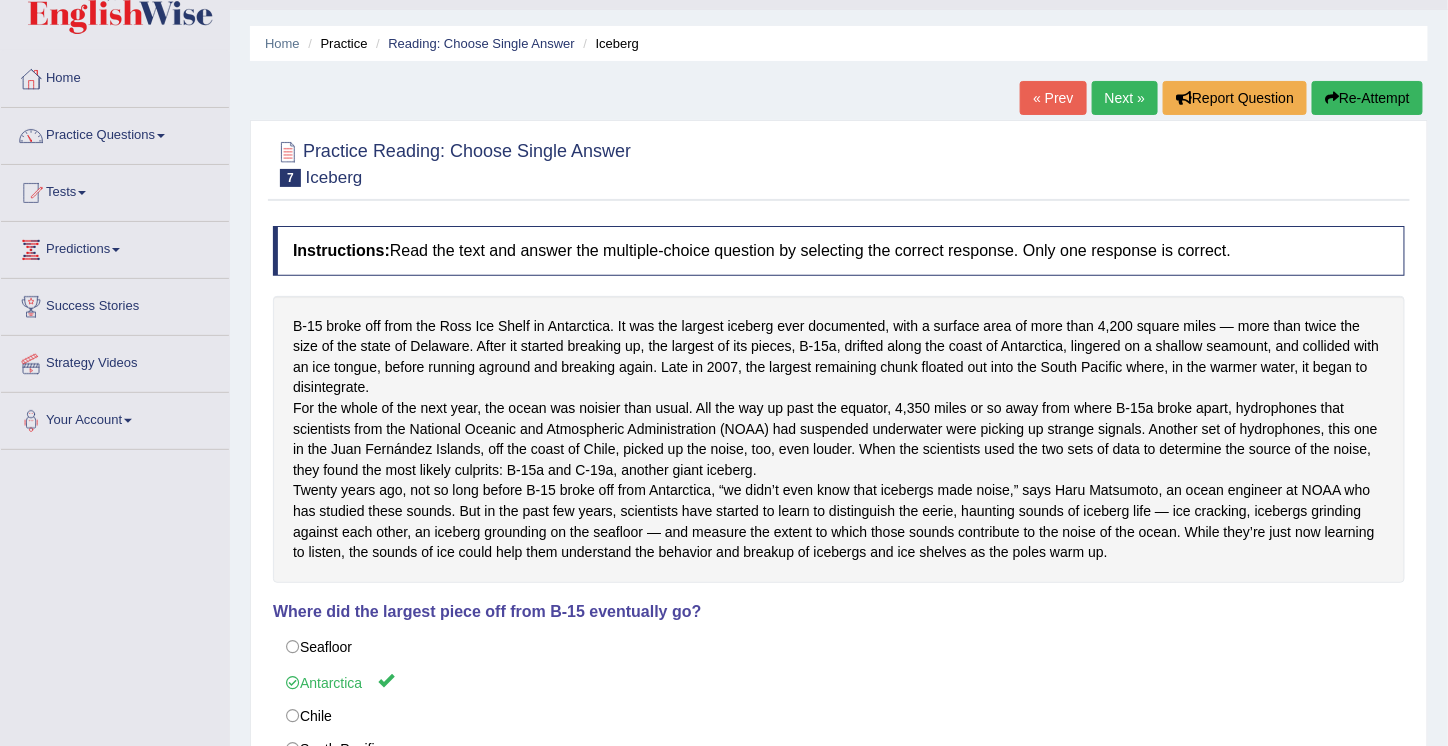 scroll, scrollTop: 46, scrollLeft: 0, axis: vertical 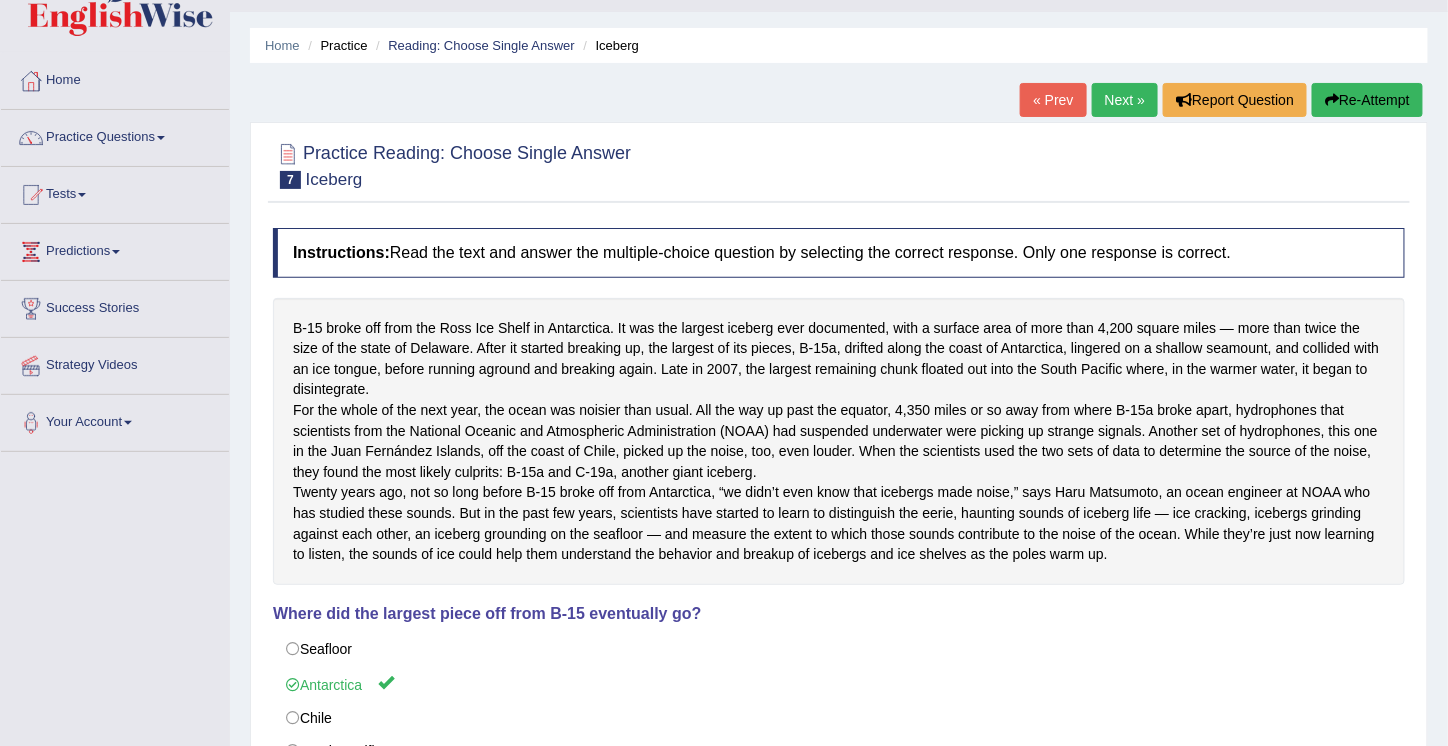 click on "Practice Questions" at bounding box center (115, 135) 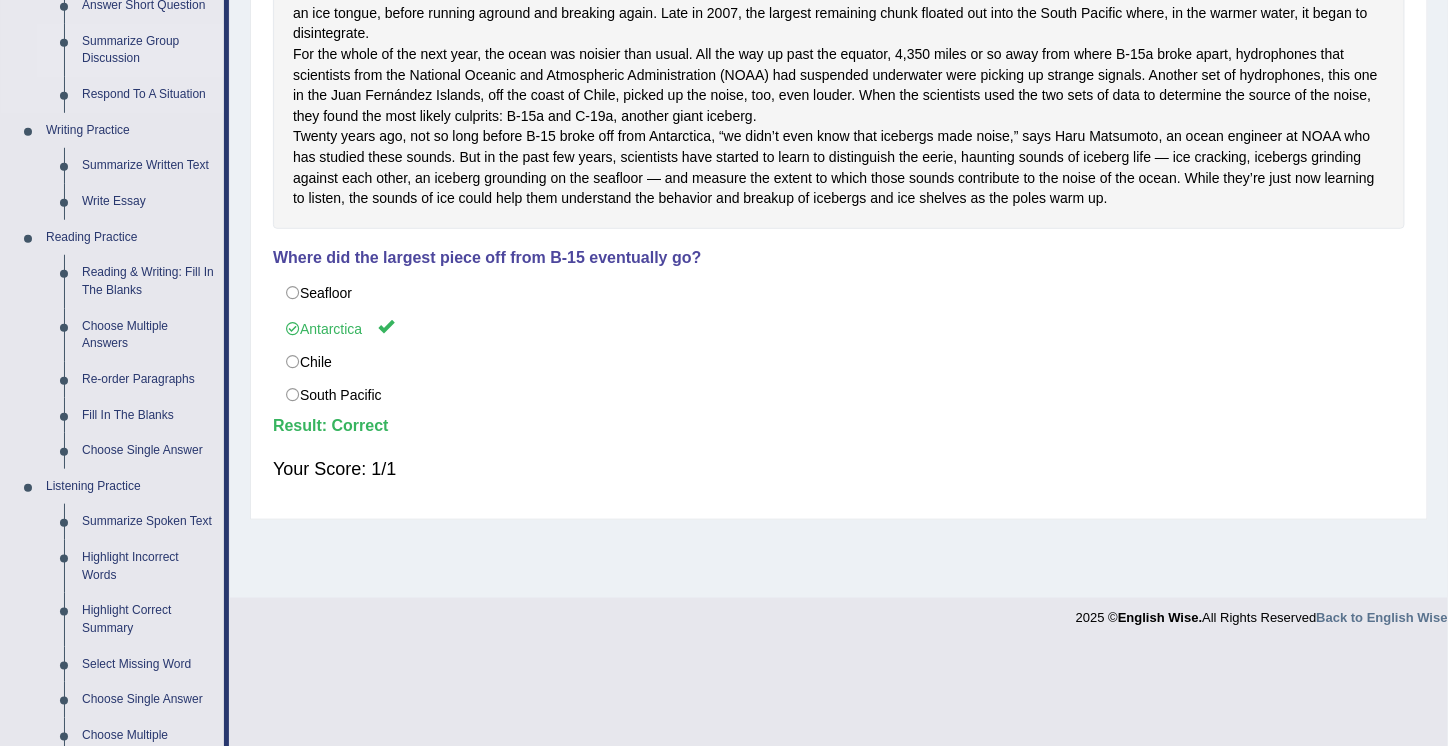 scroll, scrollTop: 404, scrollLeft: 0, axis: vertical 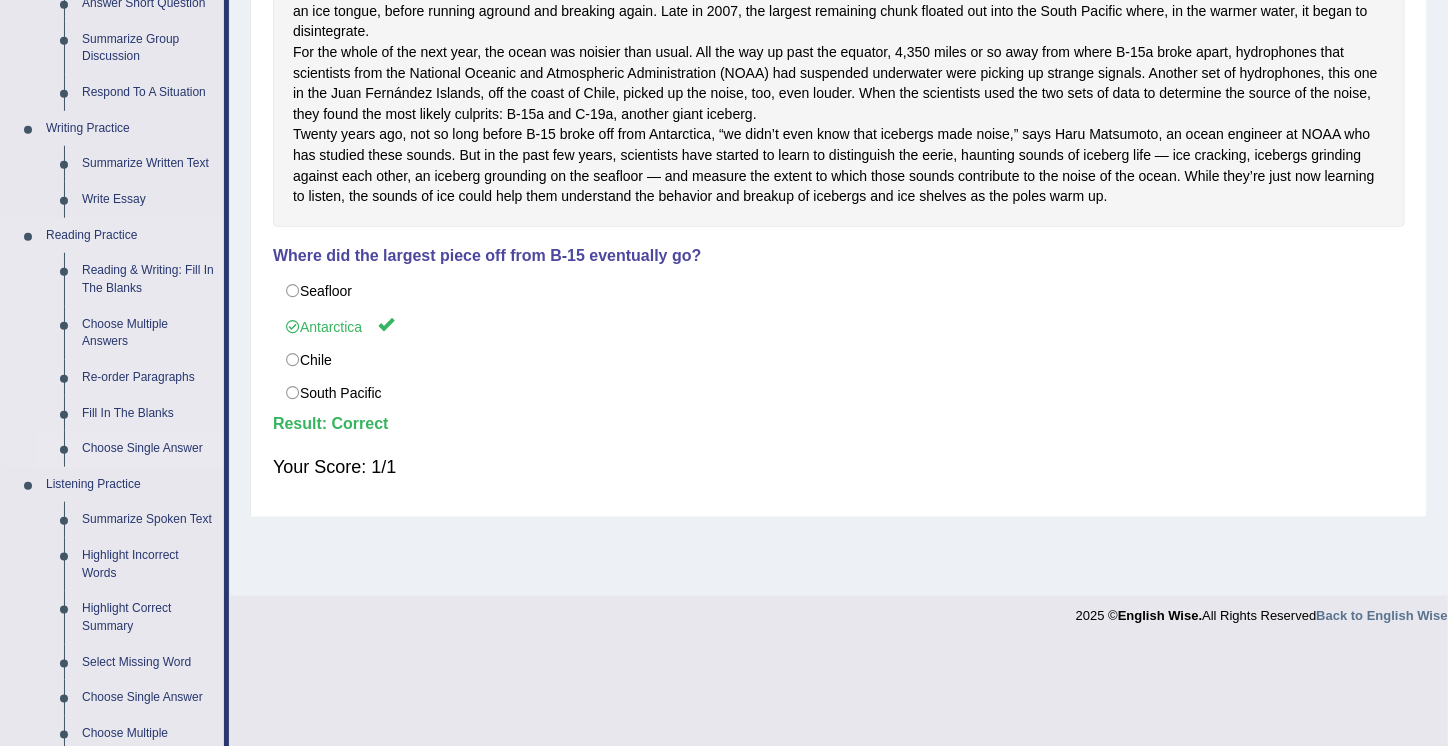 click on "Choose Single Answer" at bounding box center (148, 449) 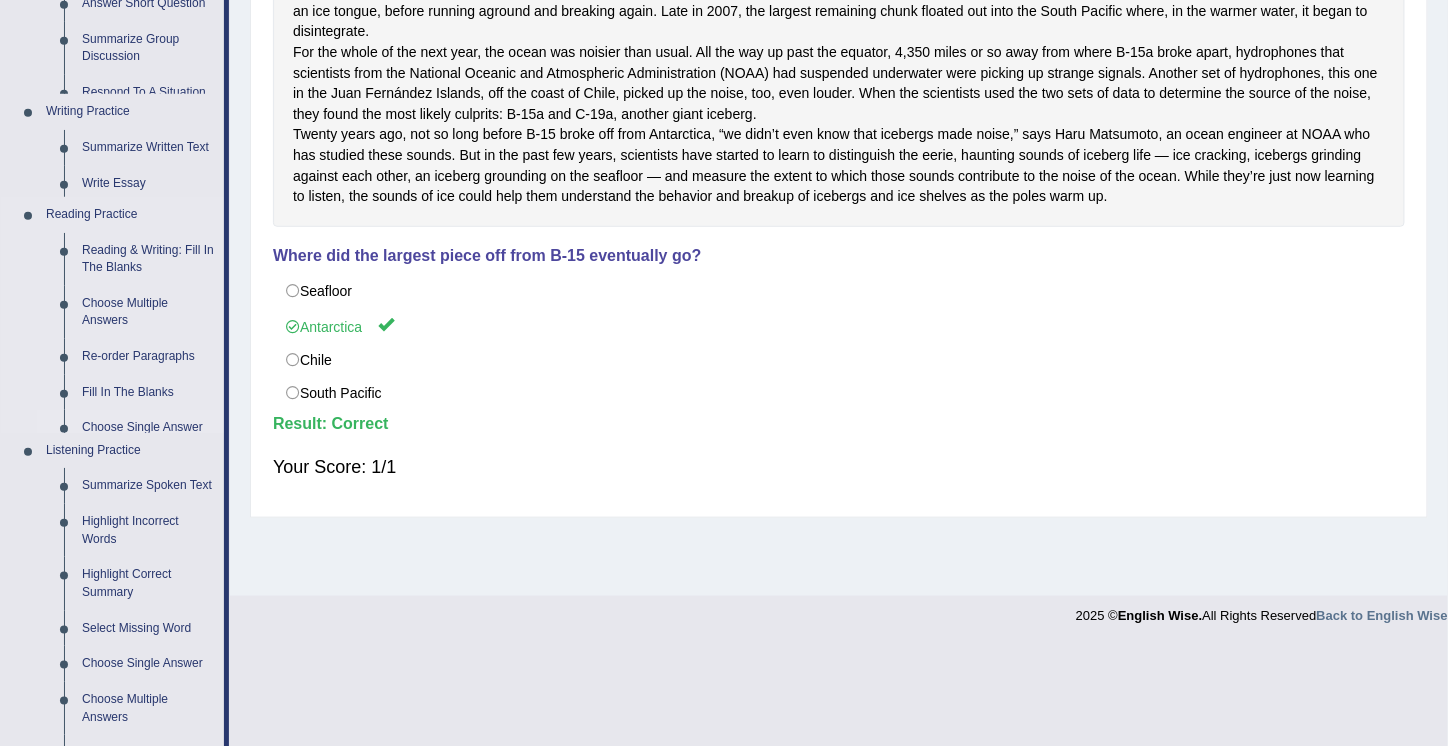 scroll, scrollTop: 304, scrollLeft: 0, axis: vertical 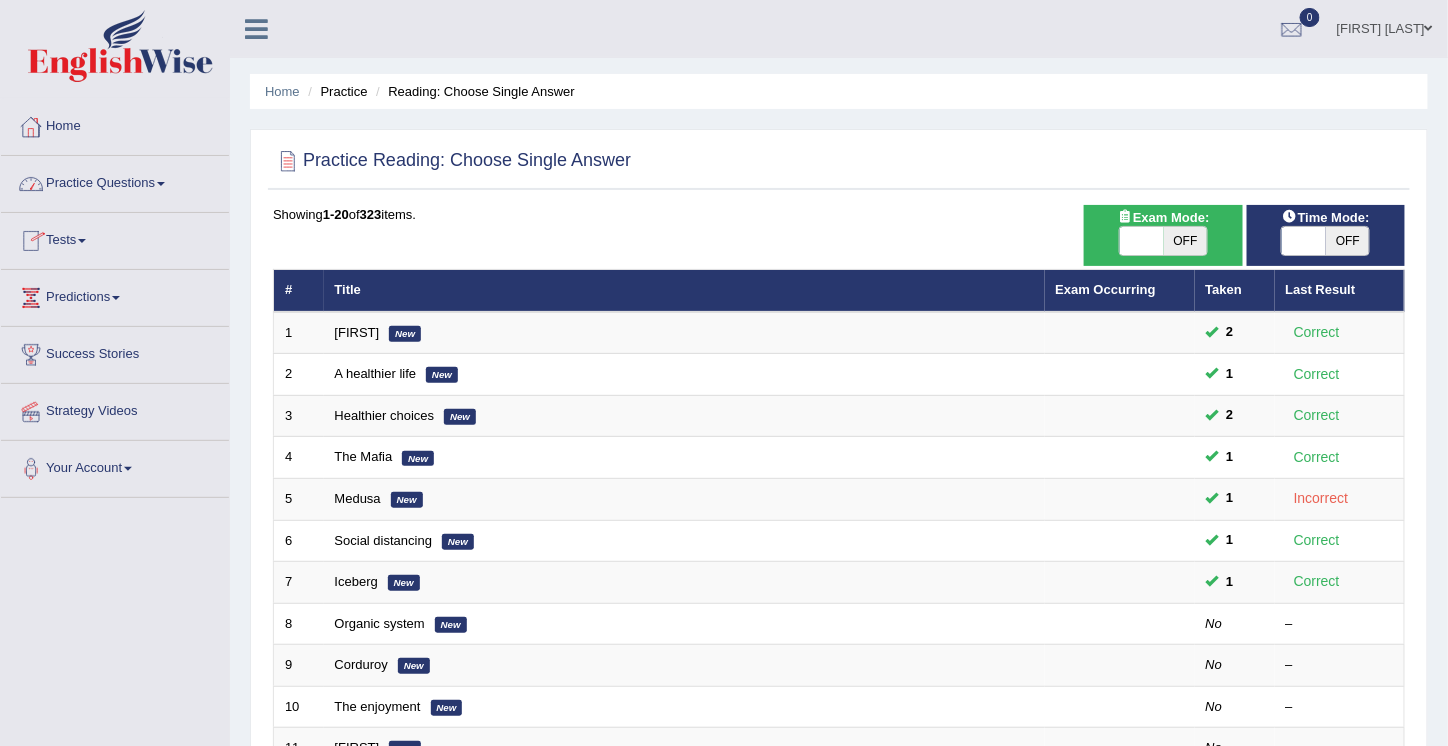 click on "Practice Questions" at bounding box center [115, 181] 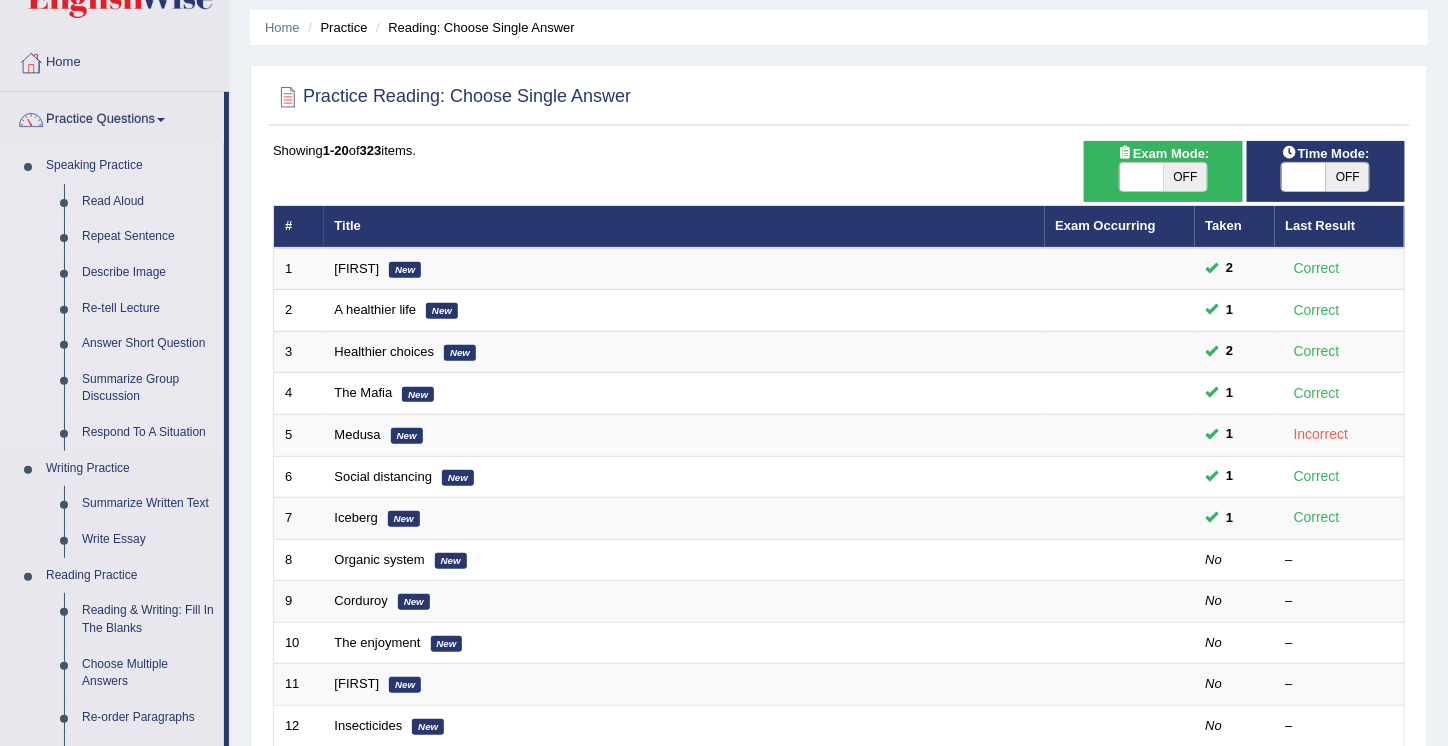 scroll, scrollTop: 58, scrollLeft: 0, axis: vertical 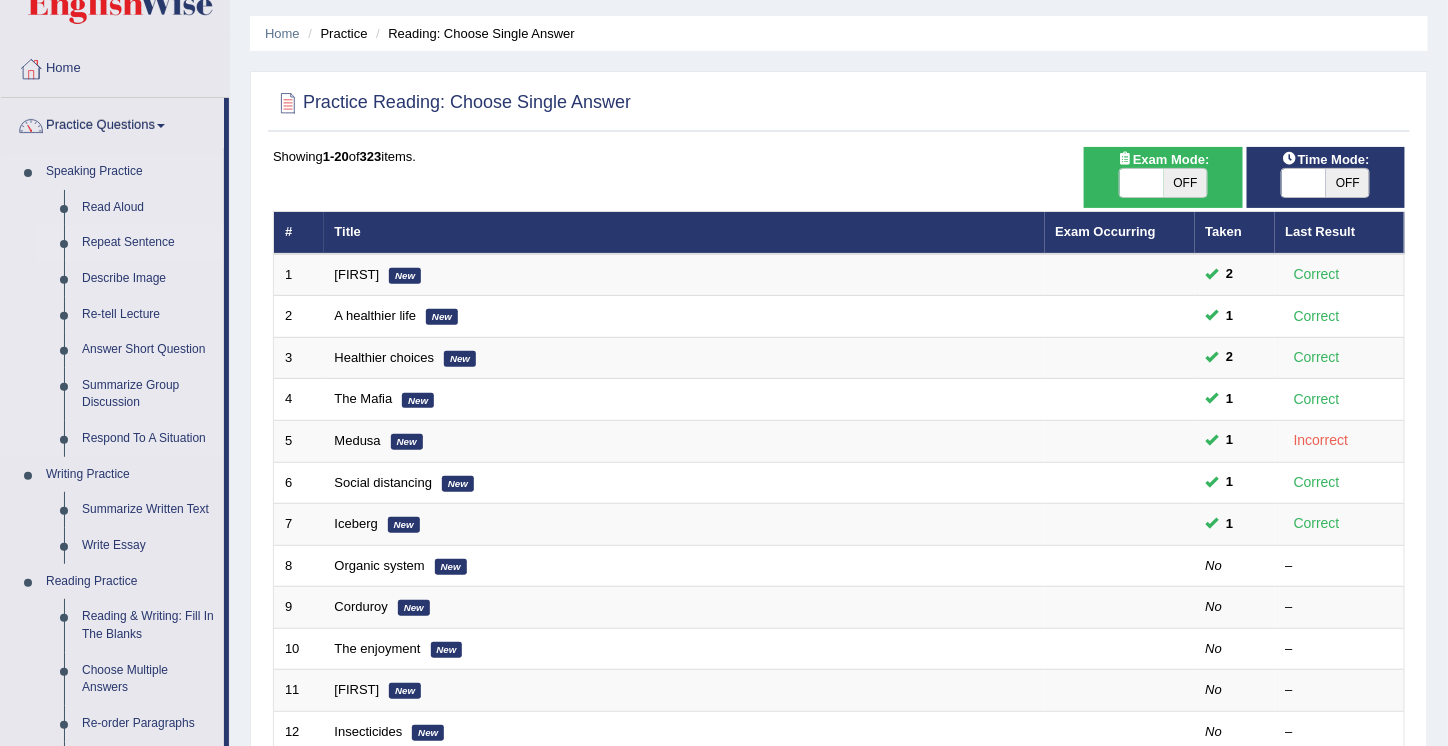 click on "Repeat Sentence" at bounding box center (148, 243) 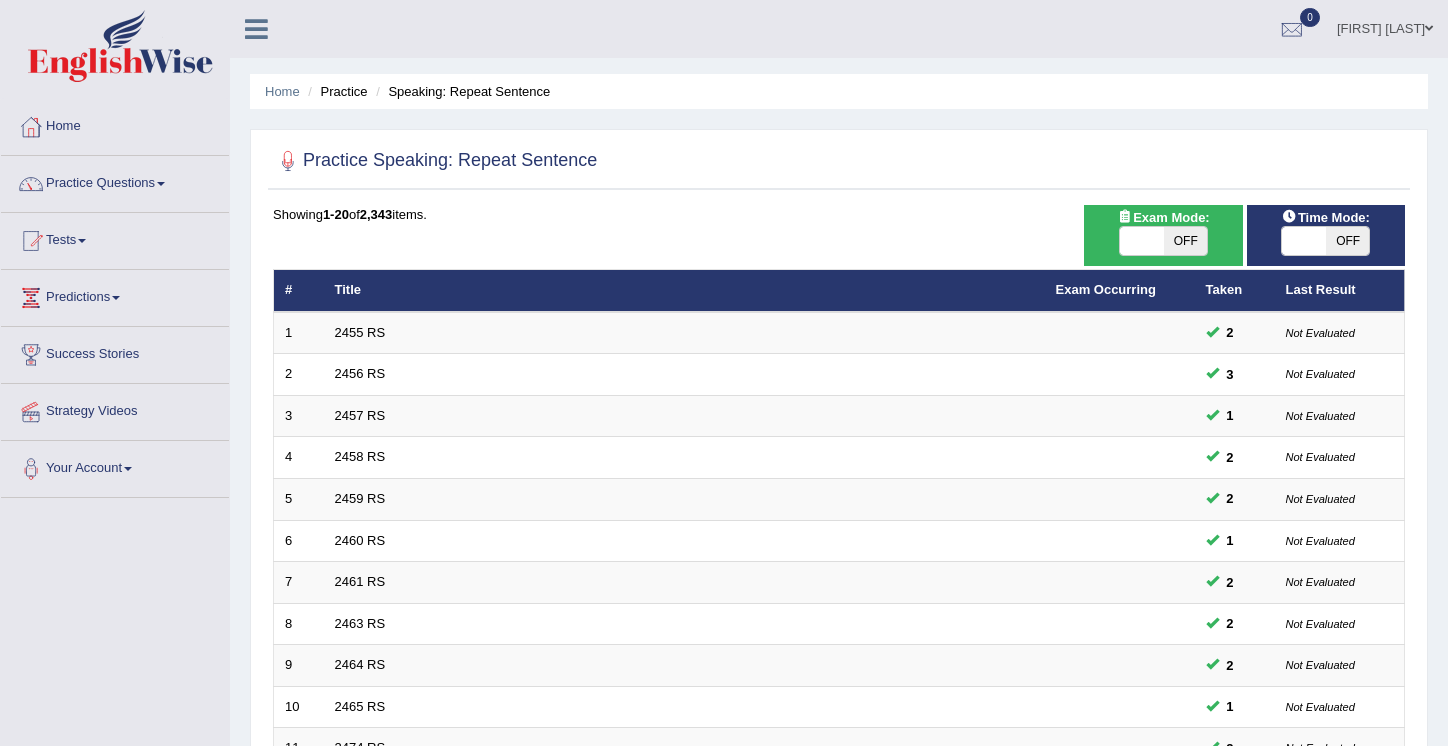 scroll, scrollTop: 0, scrollLeft: 0, axis: both 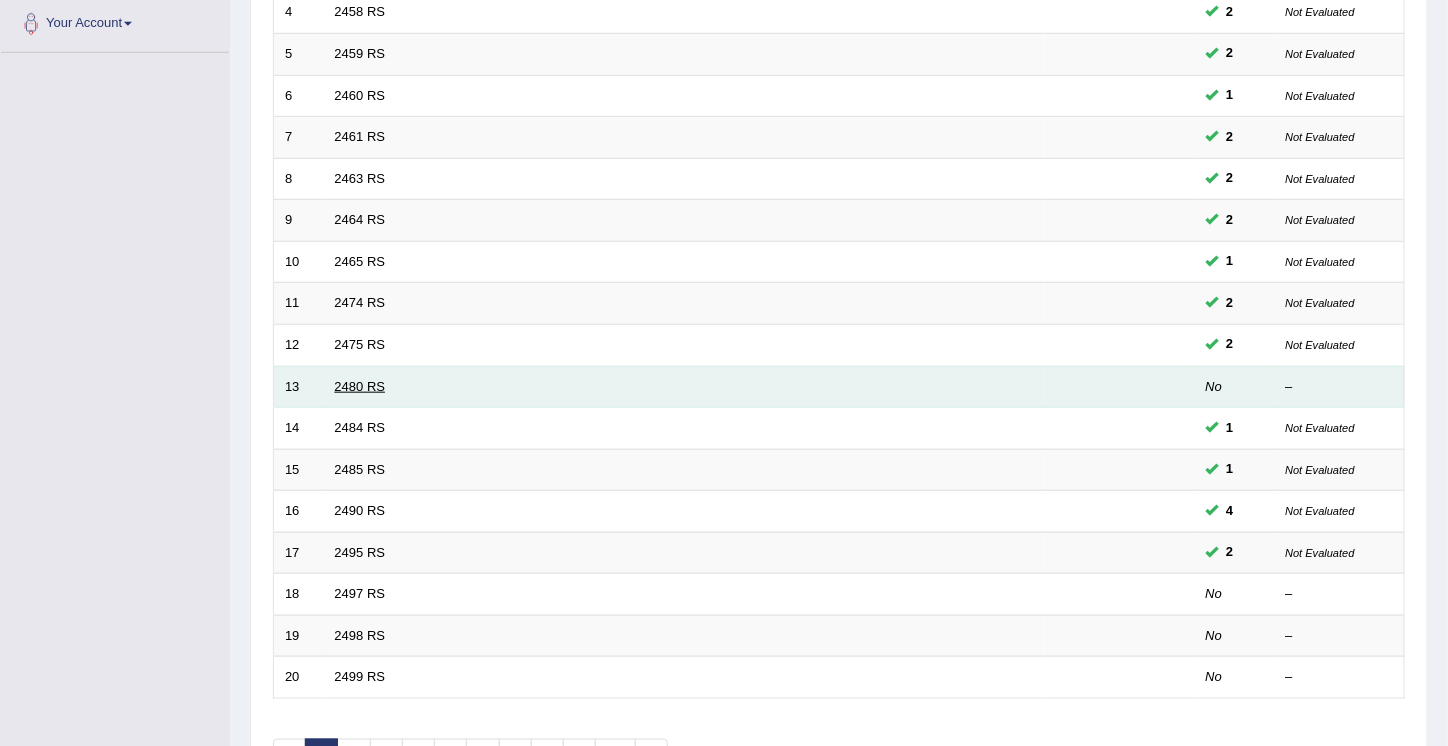 click on "2480 RS" at bounding box center [360, 386] 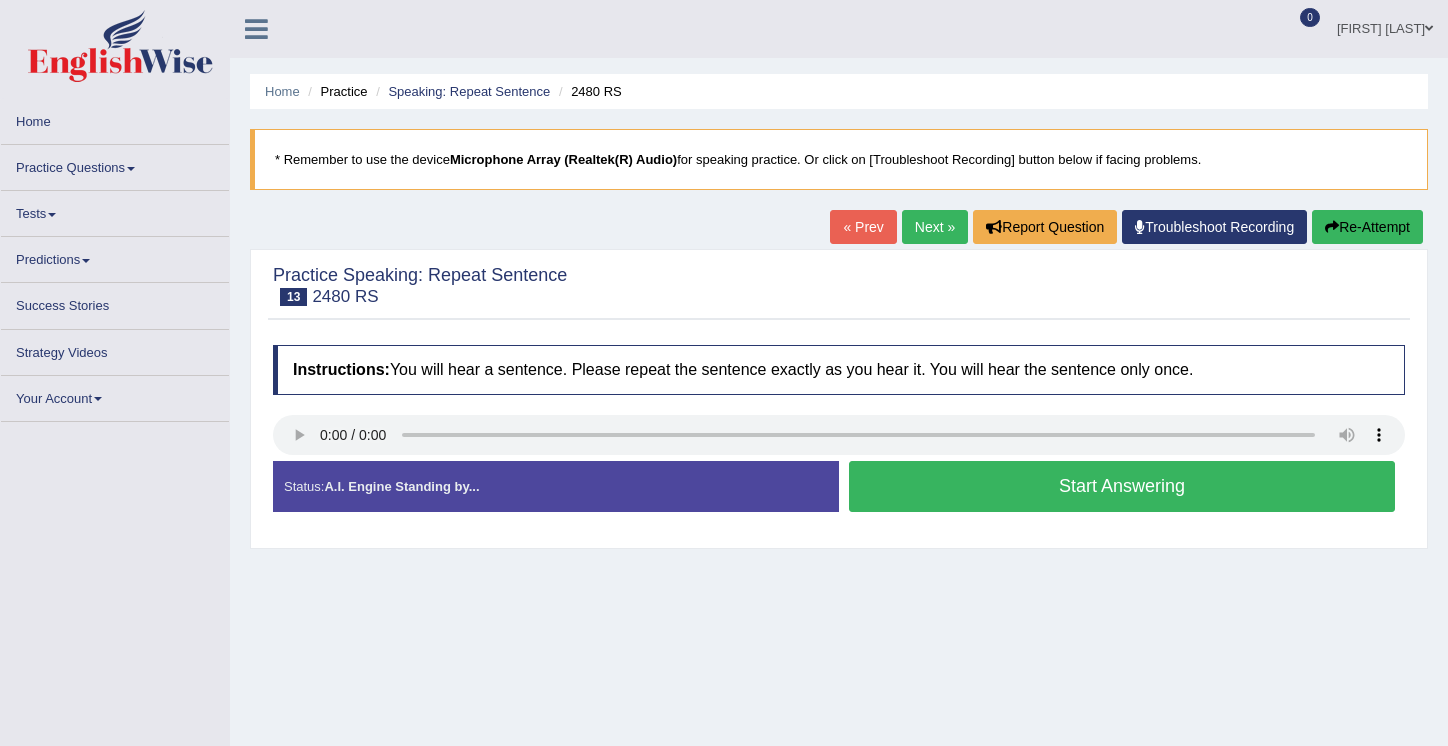scroll, scrollTop: 0, scrollLeft: 0, axis: both 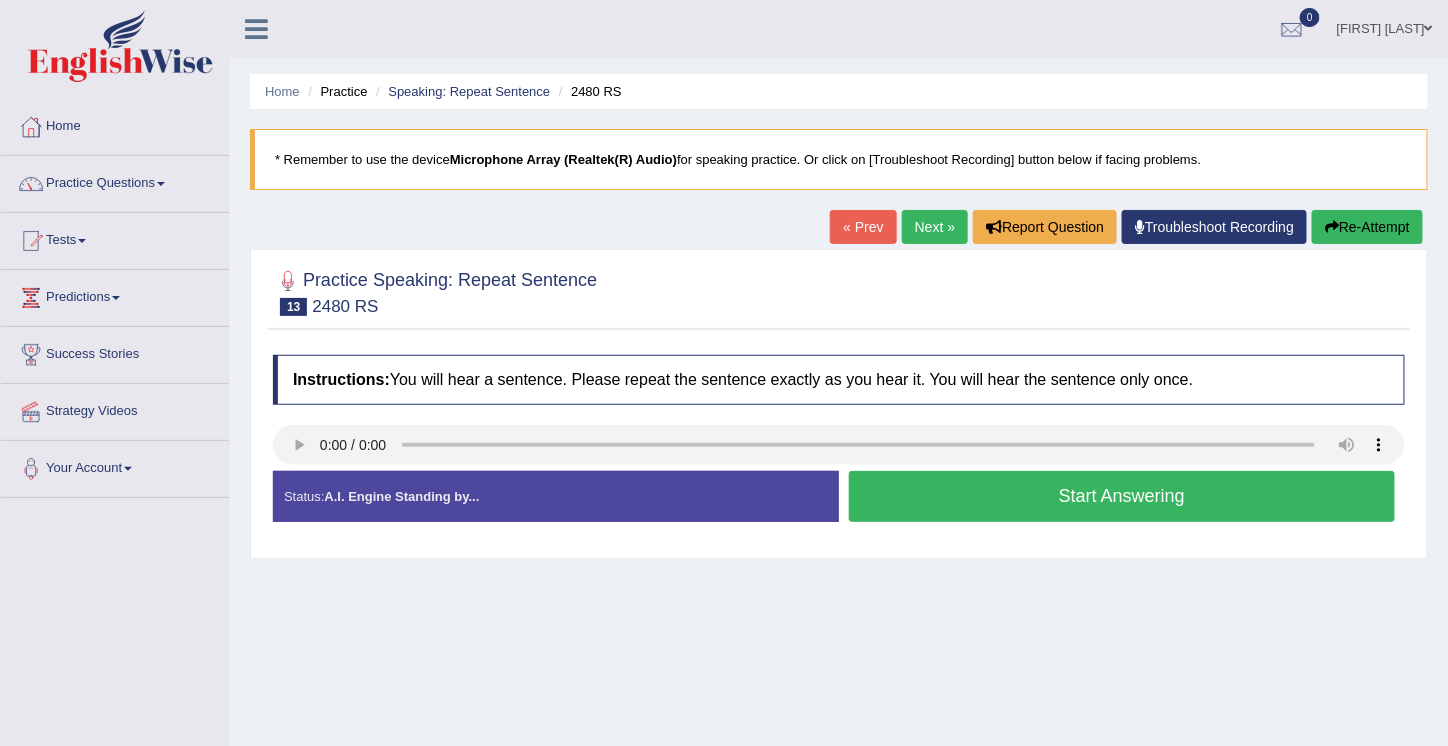 click on "Start Answering" at bounding box center [1122, 496] 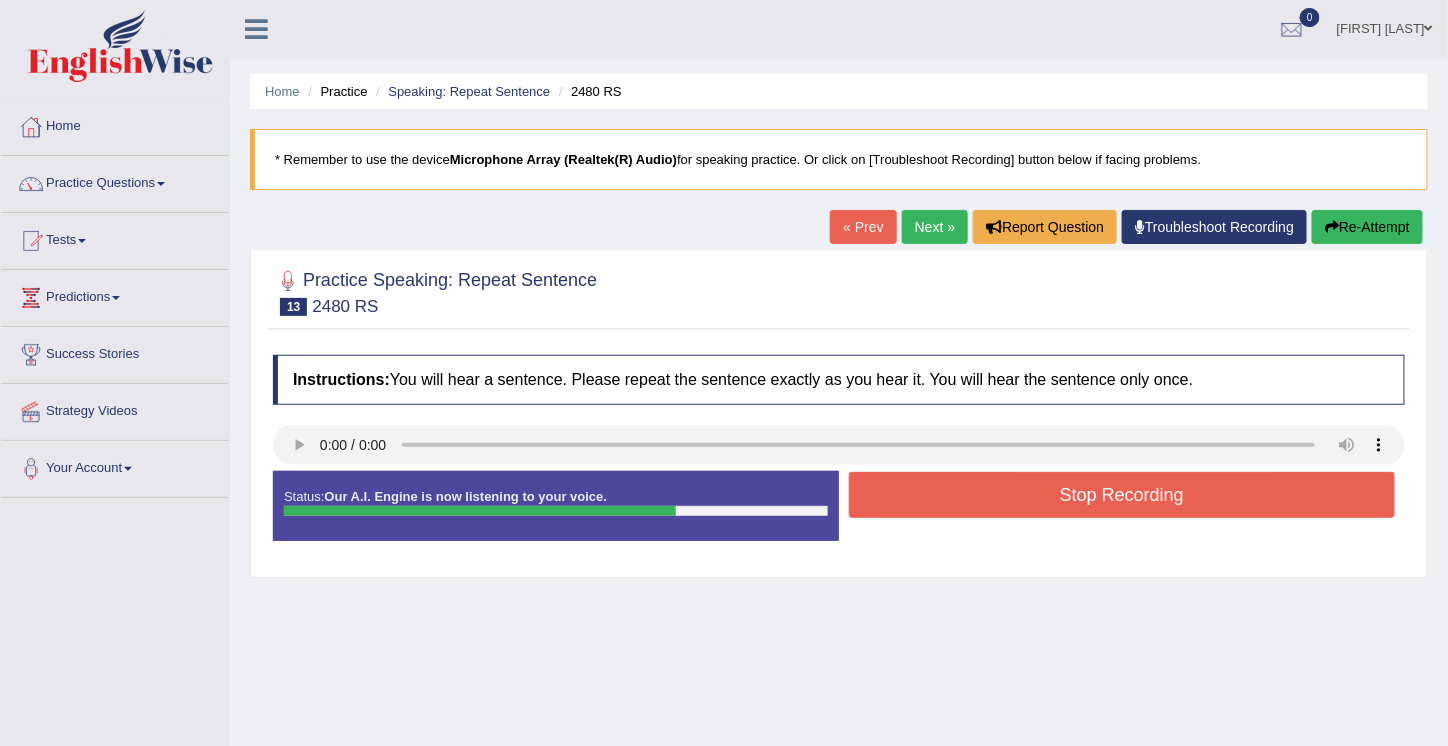 click on "Stop Recording" at bounding box center [1122, 495] 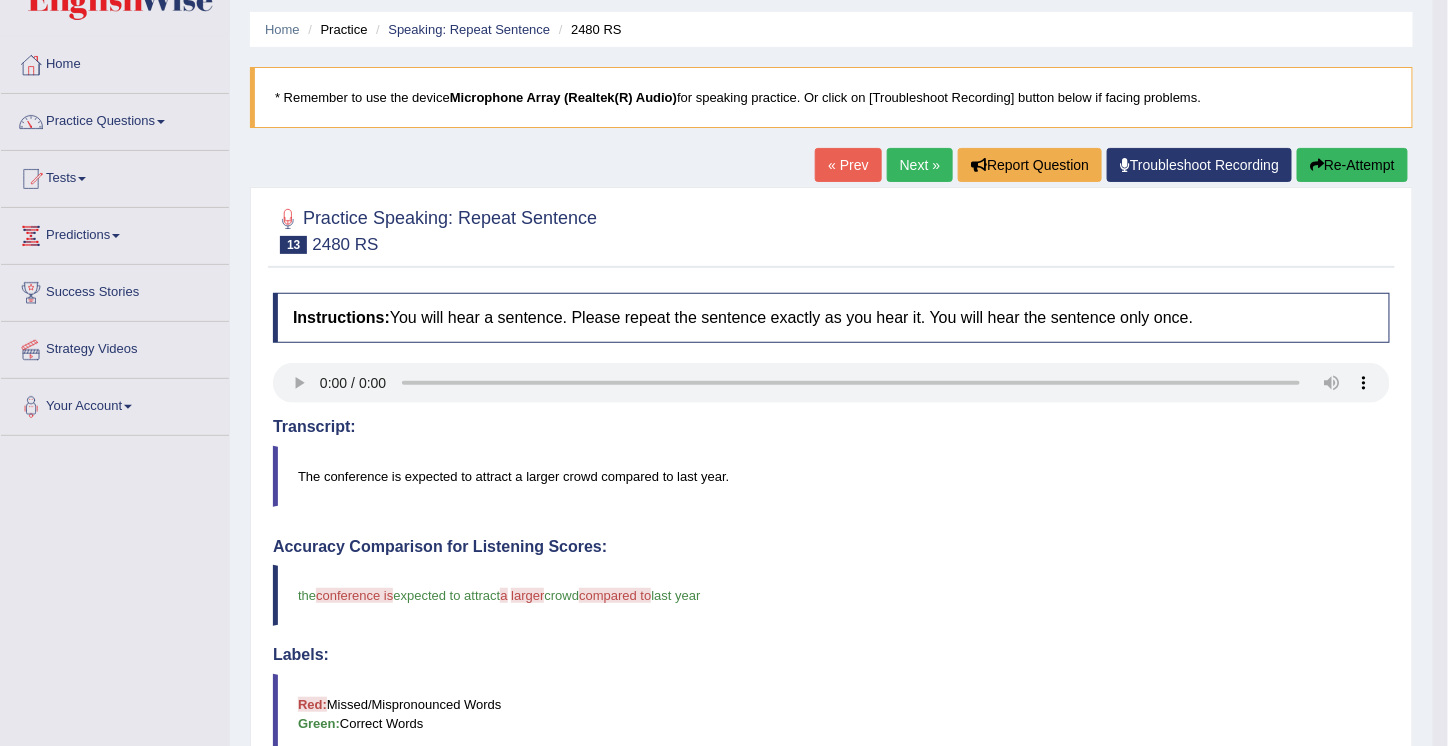 scroll, scrollTop: 62, scrollLeft: 0, axis: vertical 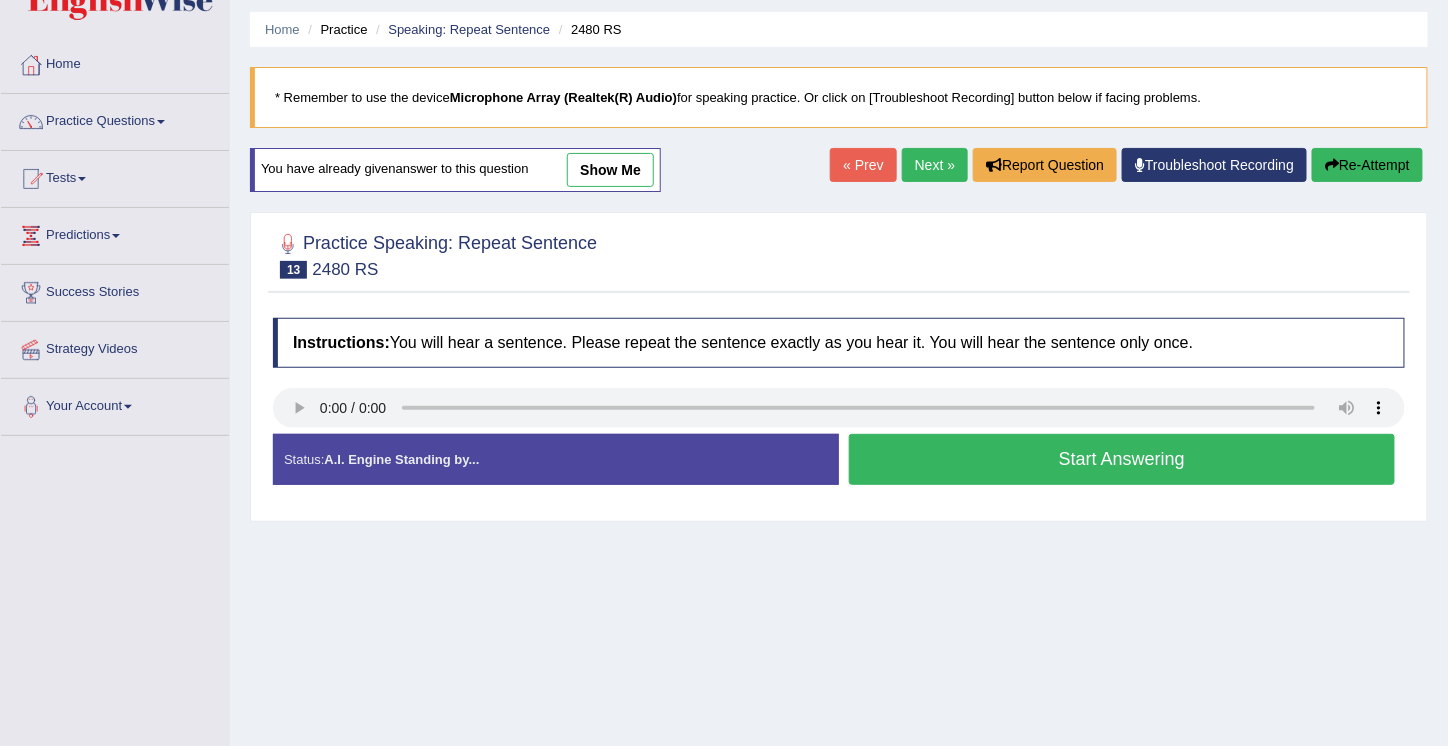 click on "Start Answering" at bounding box center [1122, 459] 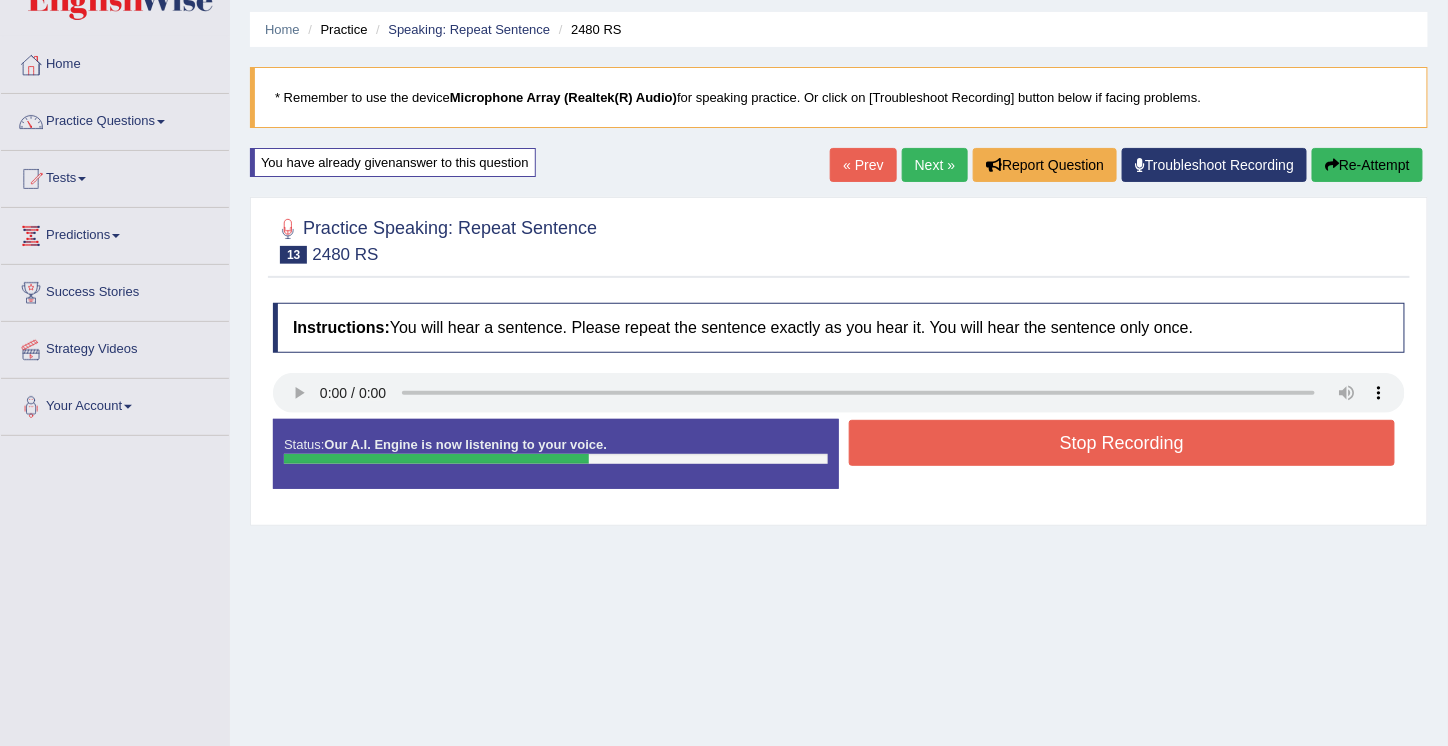 click on "Stop Recording" at bounding box center (1122, 443) 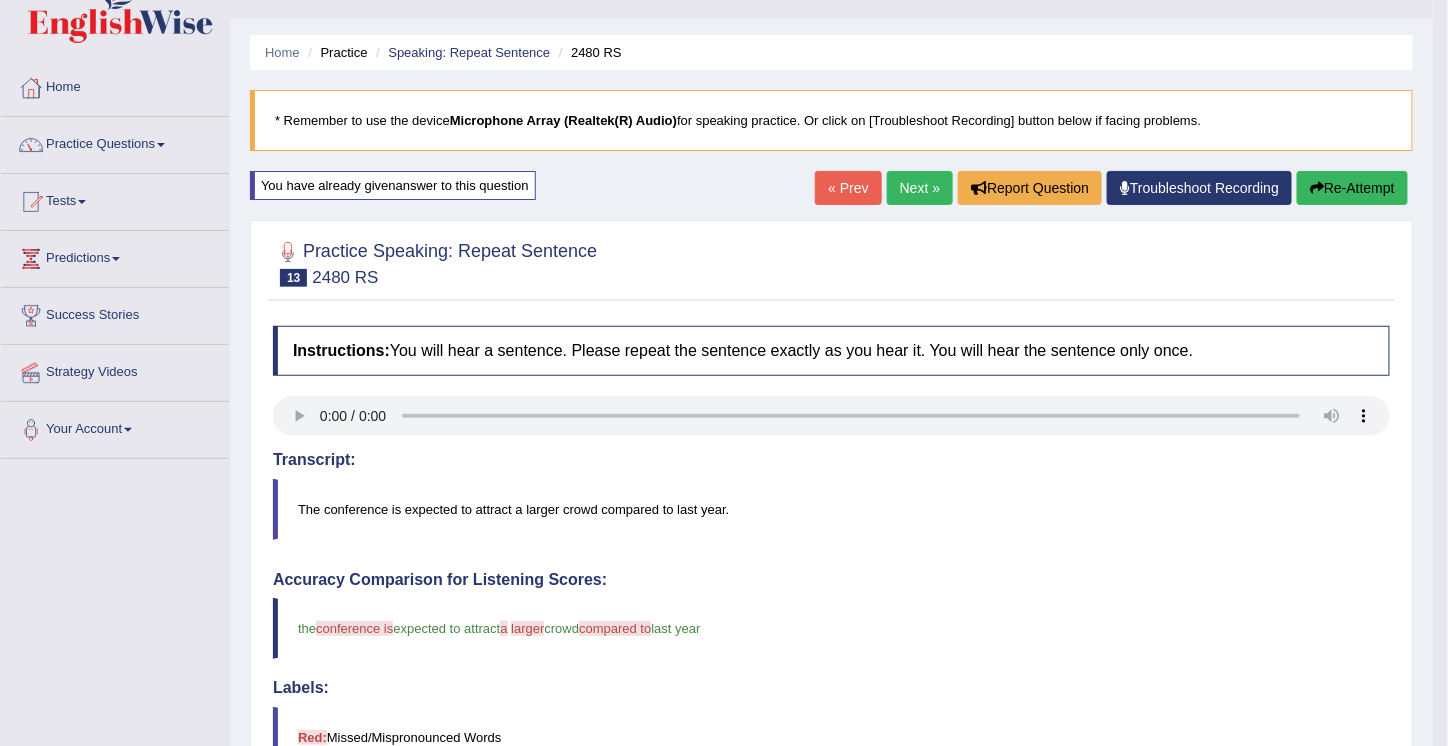 scroll, scrollTop: 37, scrollLeft: 0, axis: vertical 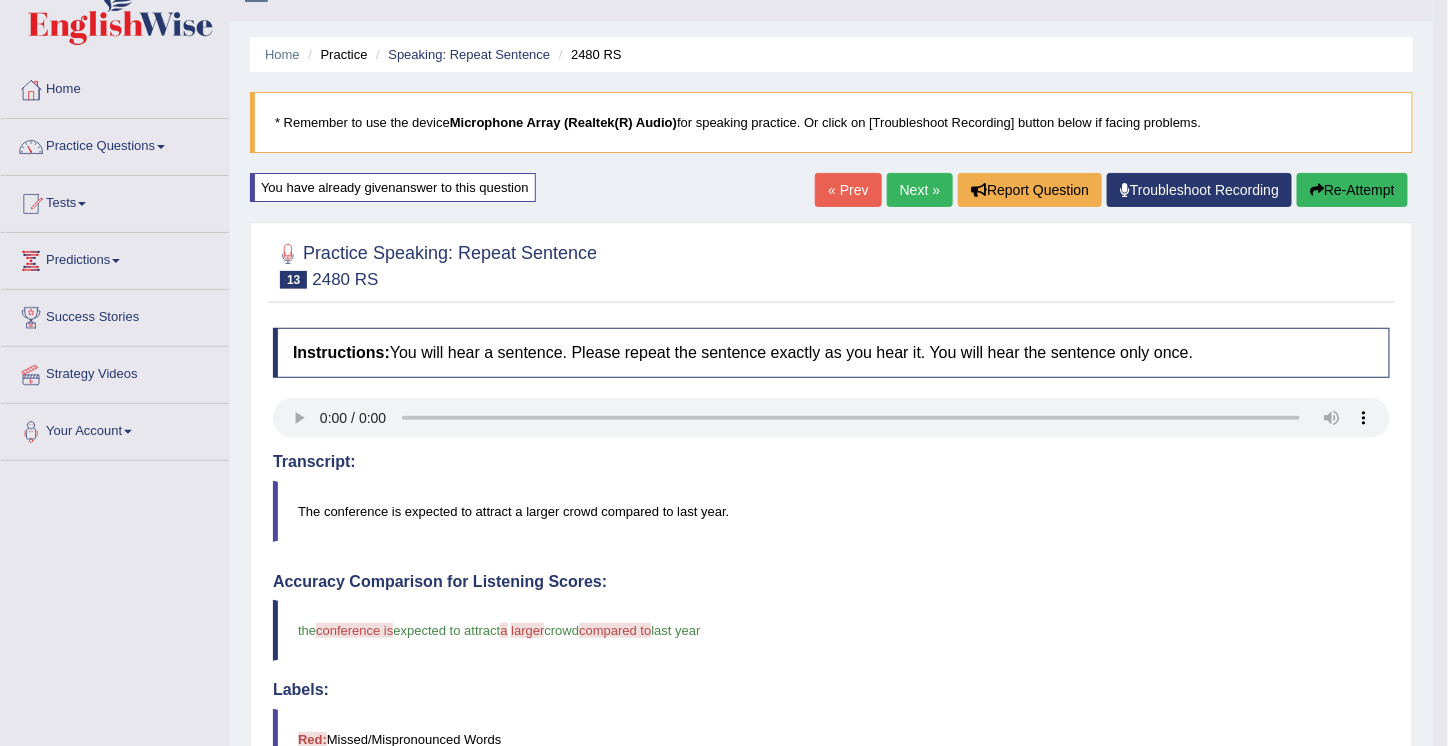 click on "Next »" at bounding box center [920, 190] 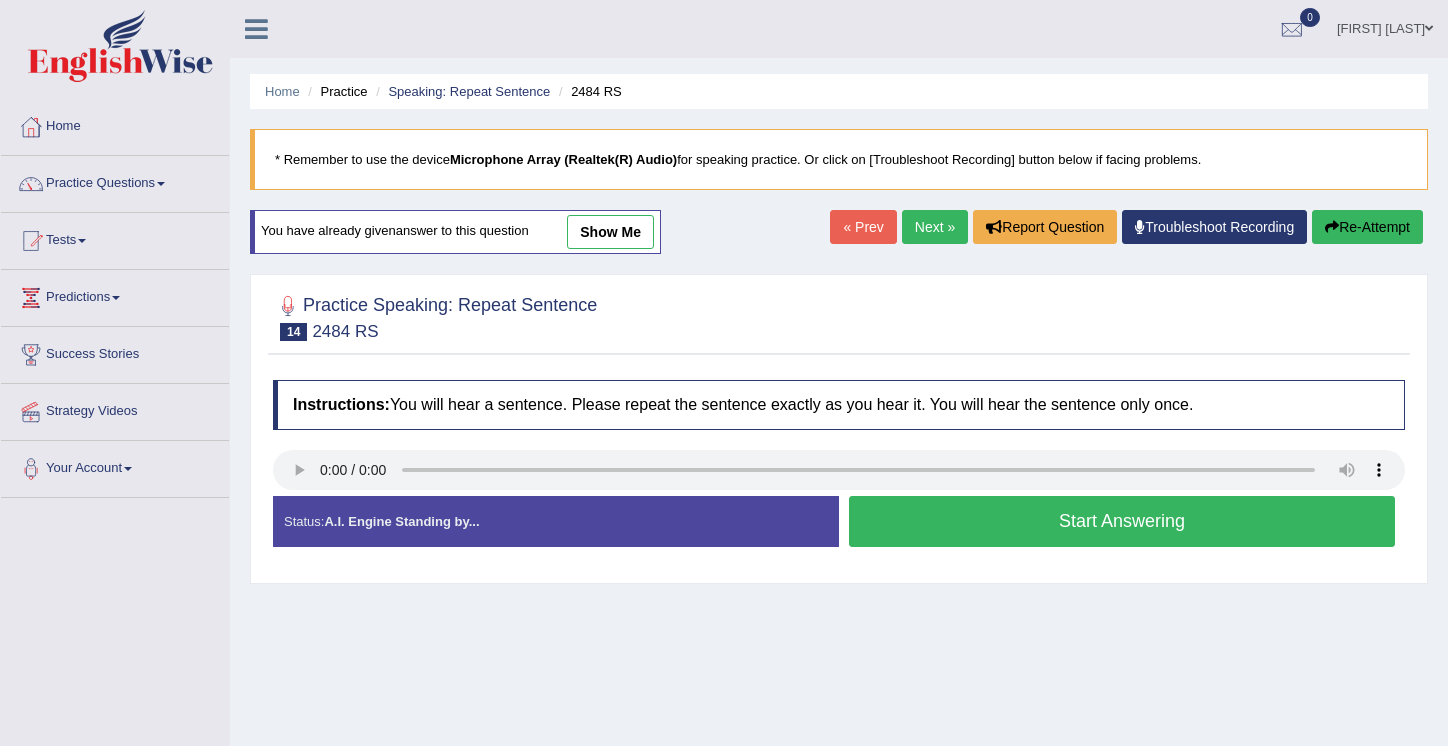 scroll, scrollTop: 0, scrollLeft: 0, axis: both 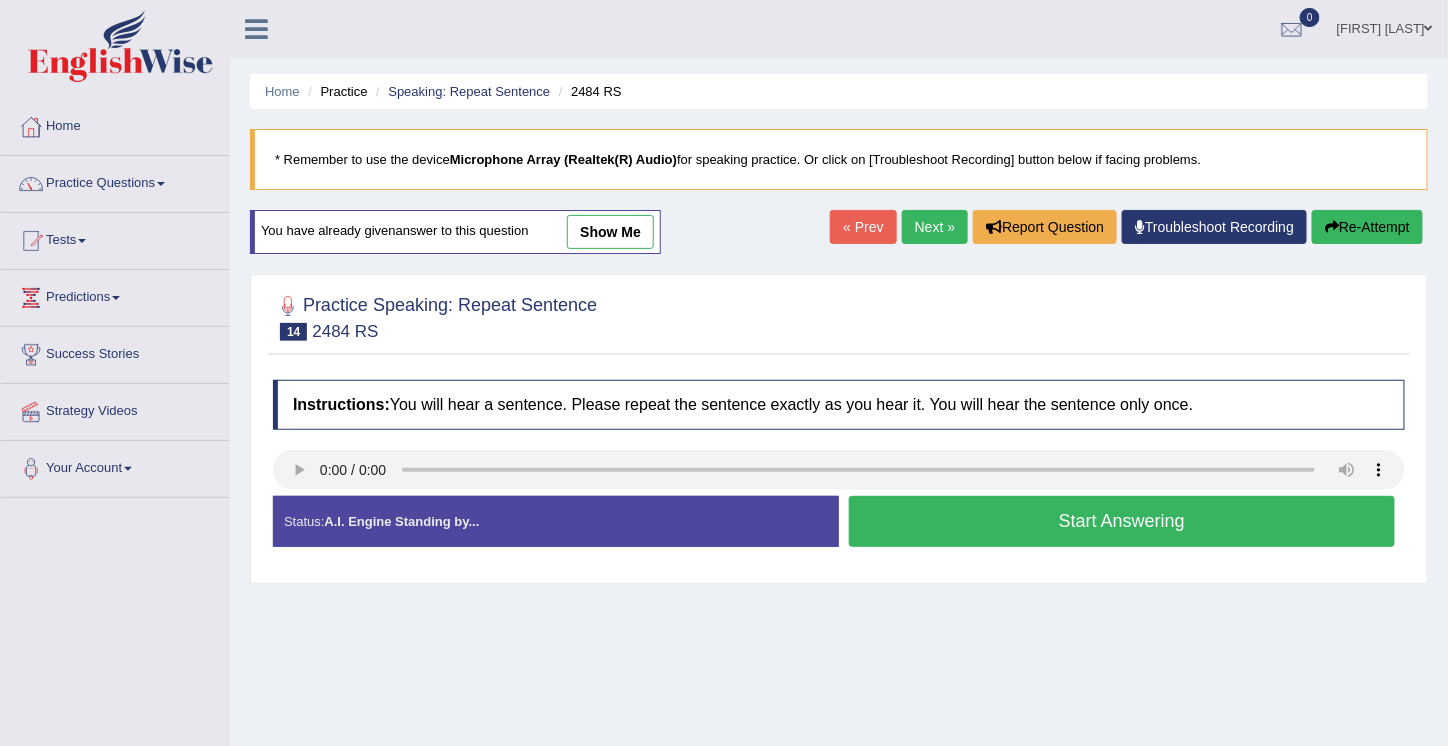 click on "Start Answering" at bounding box center [1122, 521] 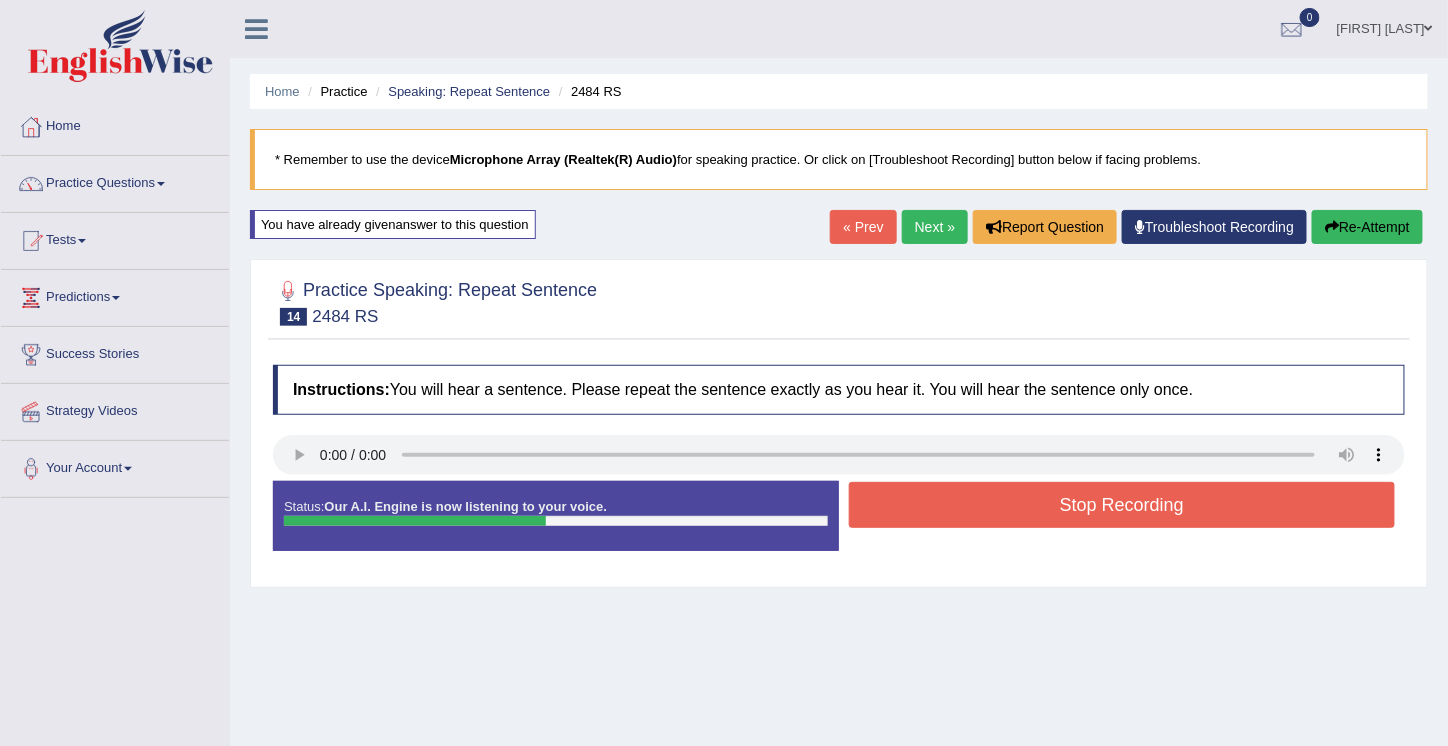 click on "Stop Recording" at bounding box center (1122, 505) 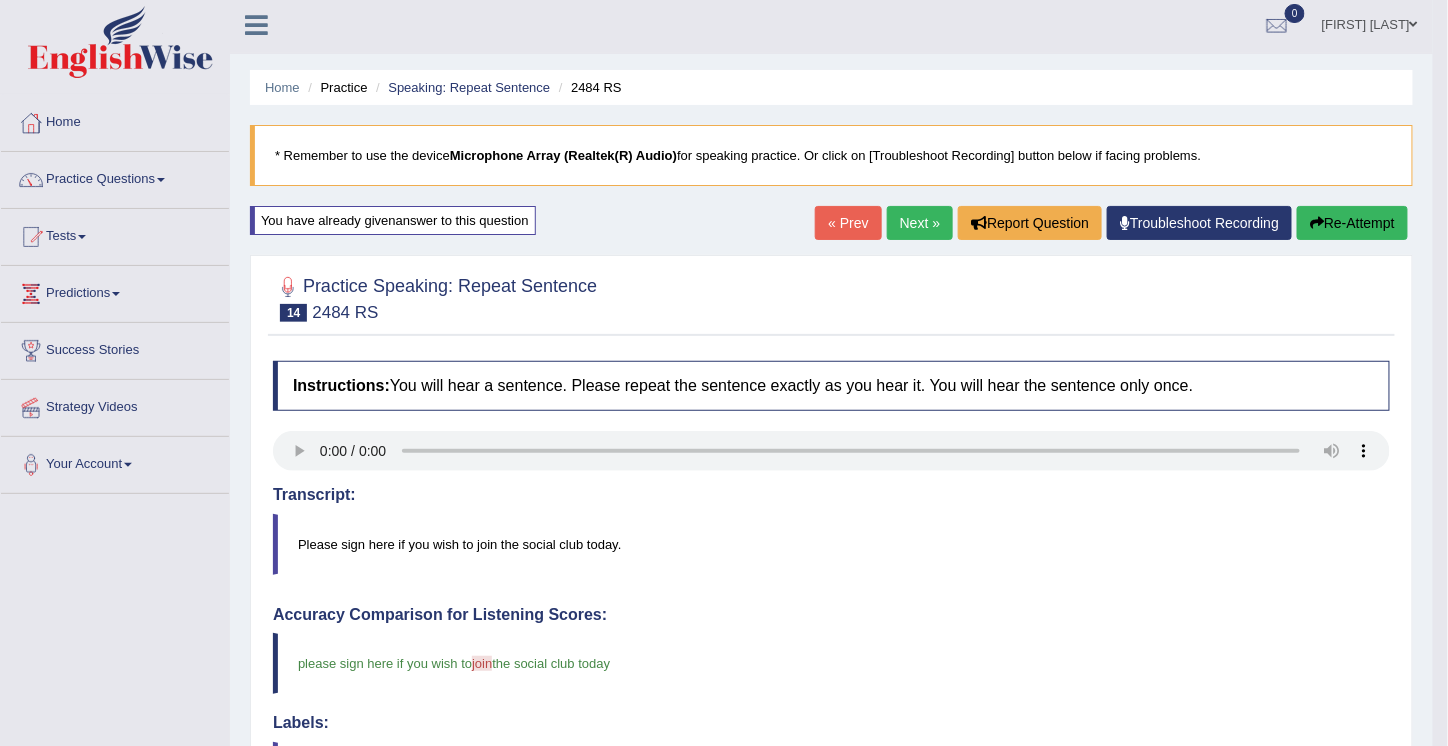 scroll, scrollTop: 0, scrollLeft: 0, axis: both 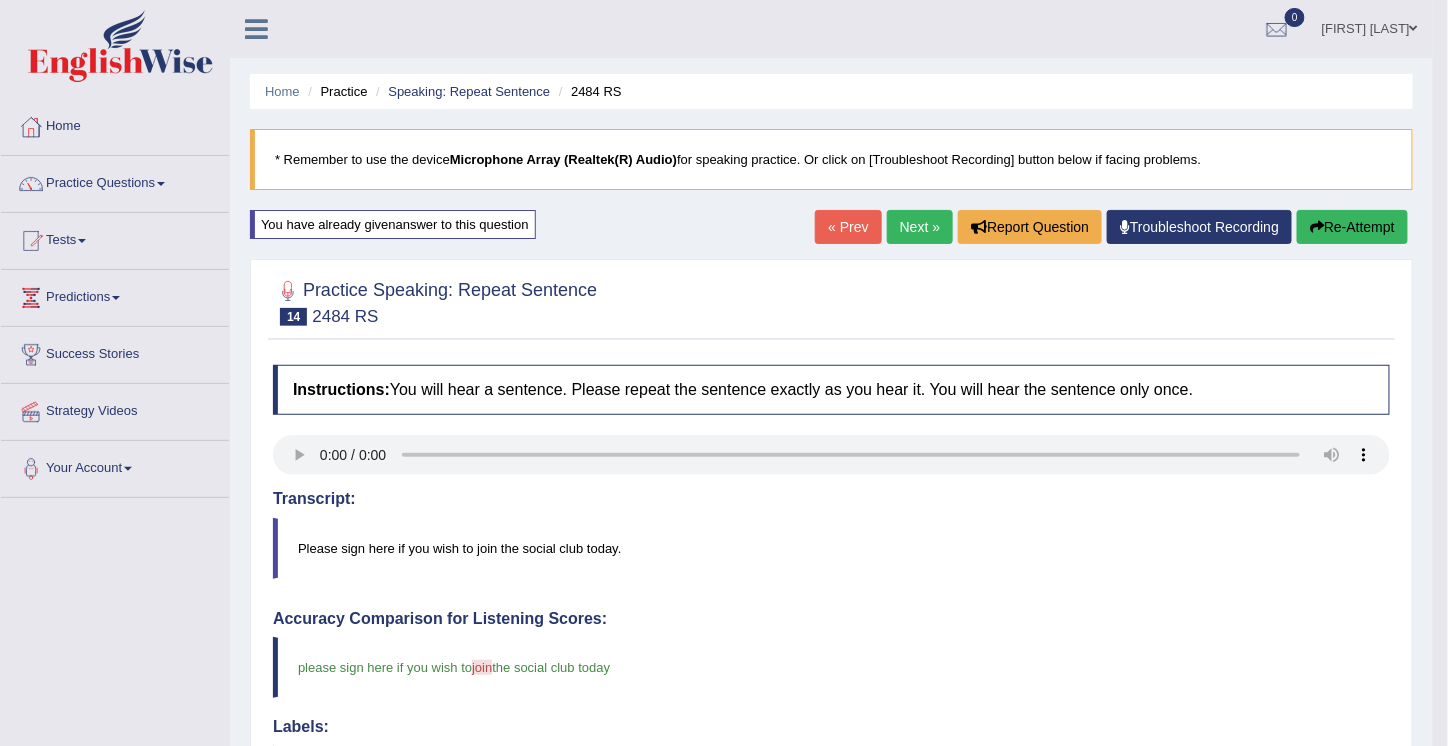 click on "Next »" at bounding box center [920, 227] 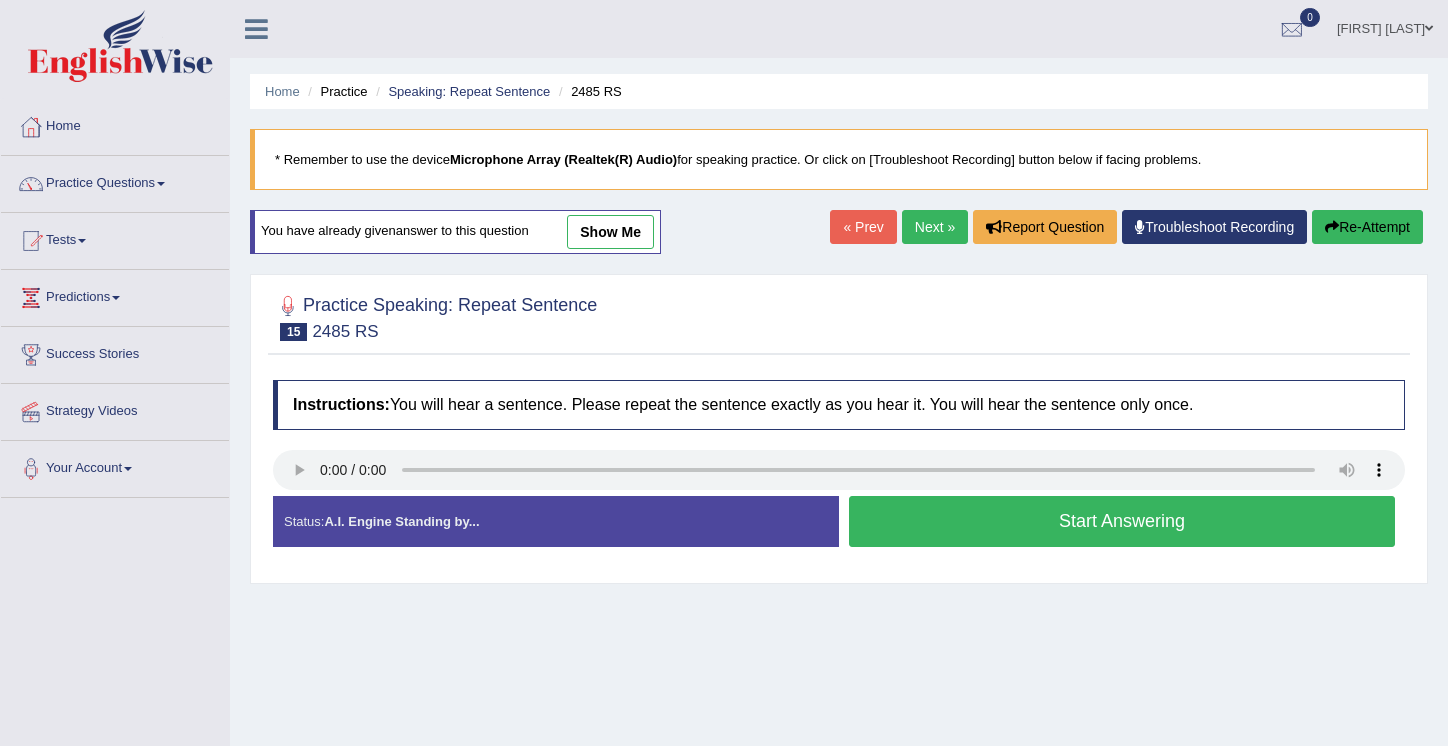 scroll, scrollTop: 0, scrollLeft: 0, axis: both 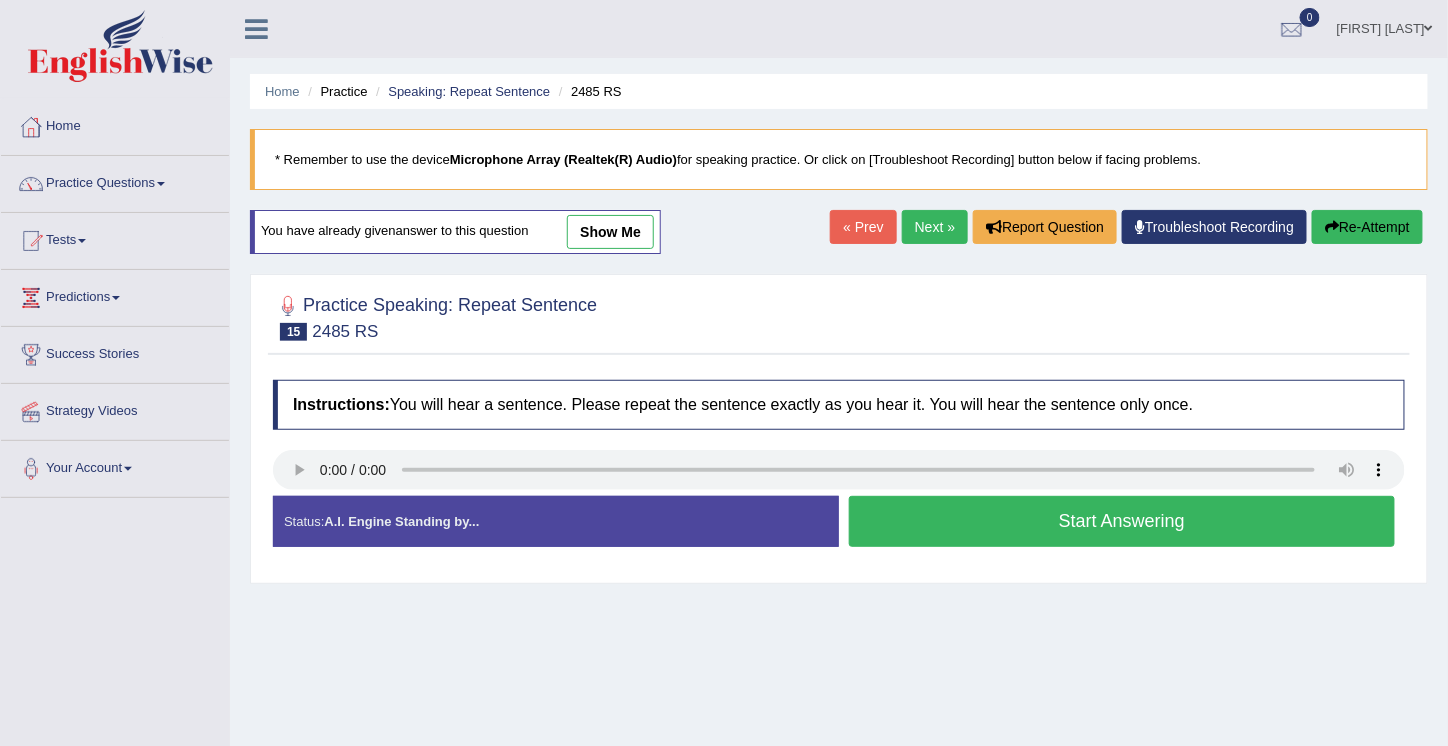click on "Start Answering" at bounding box center (1122, 521) 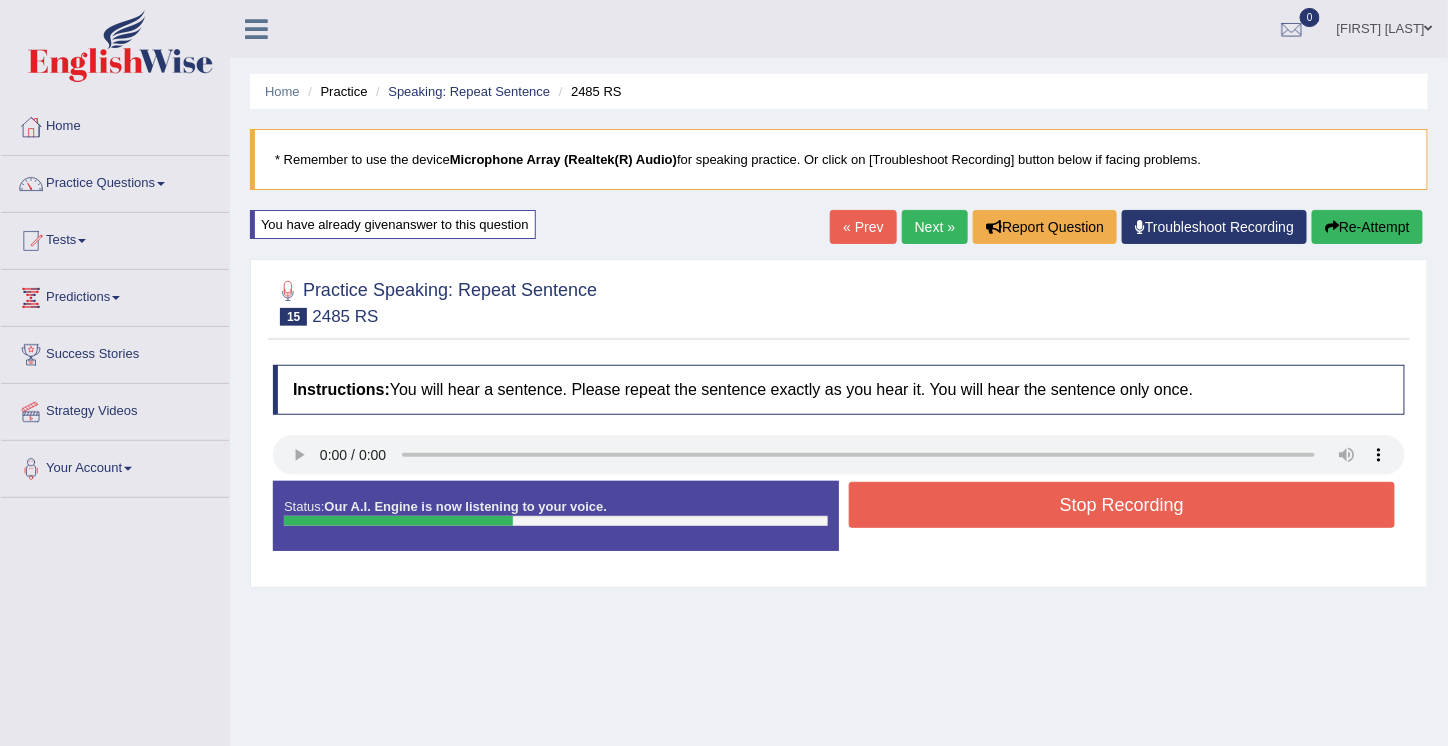 click on "Stop Recording" at bounding box center [1122, 505] 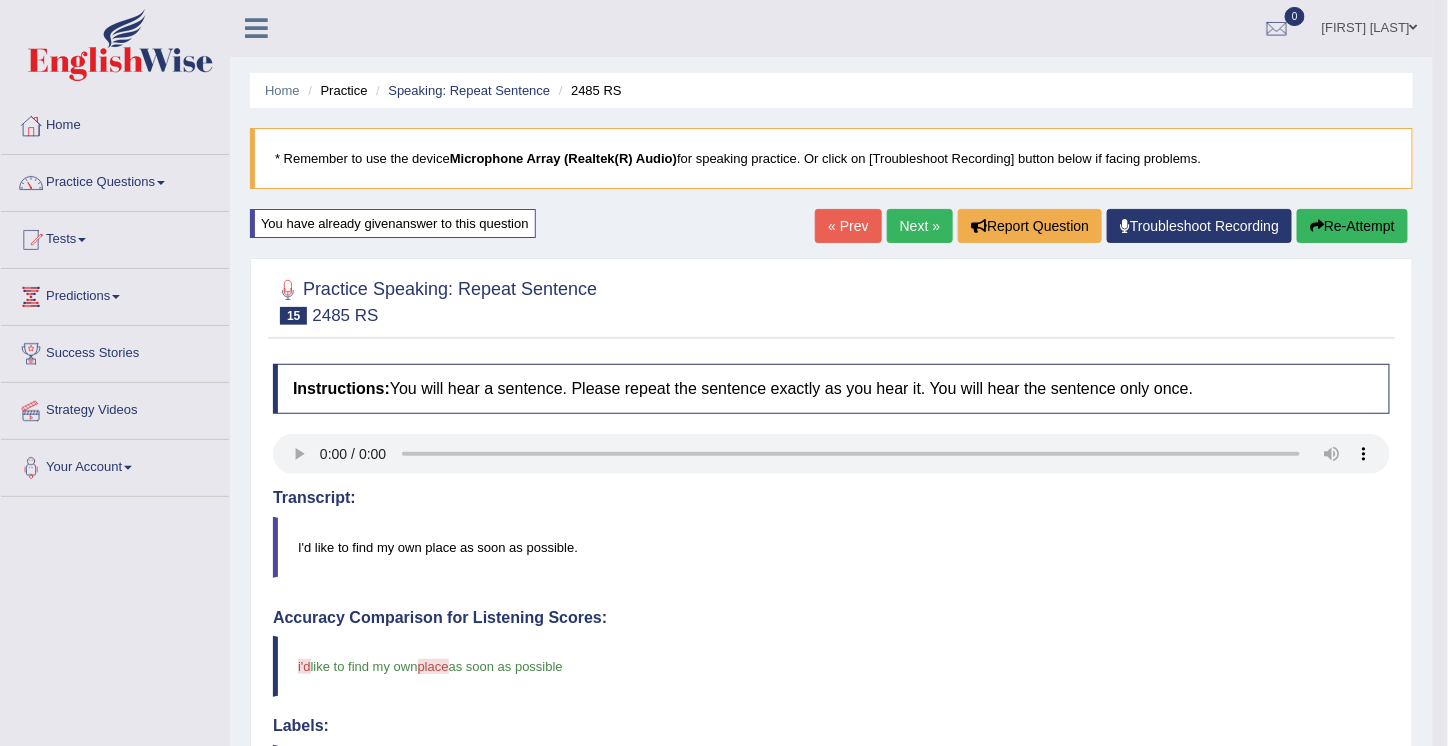 scroll, scrollTop: 0, scrollLeft: 0, axis: both 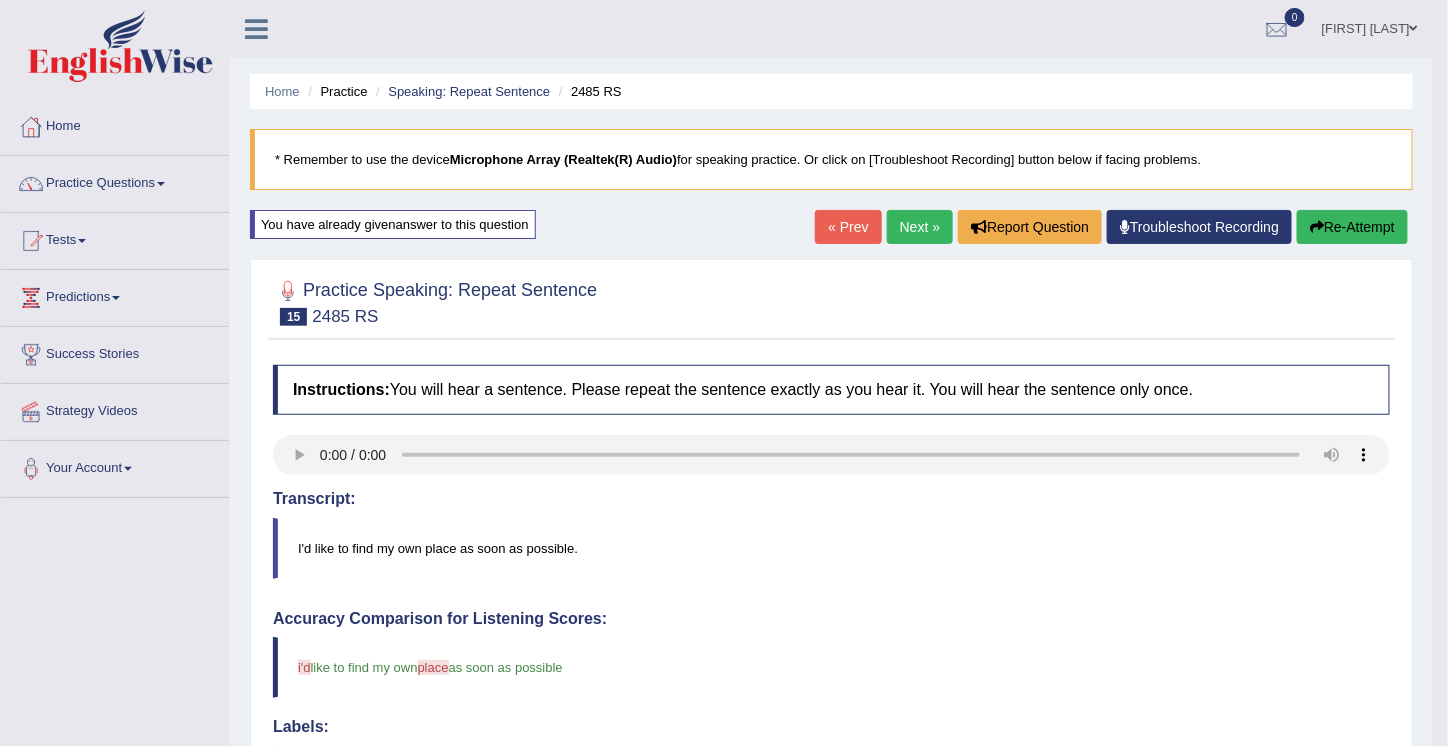 click on "Next »" at bounding box center [920, 227] 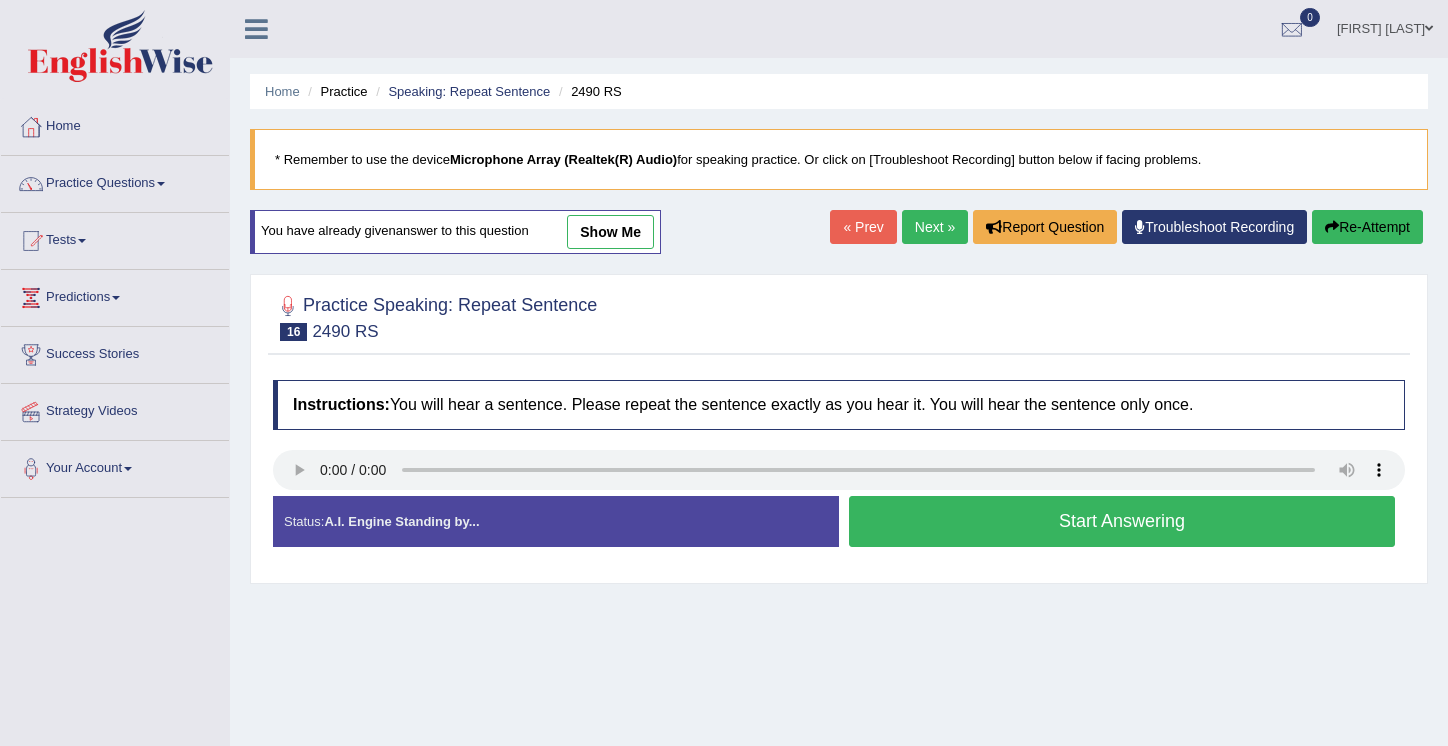scroll, scrollTop: 0, scrollLeft: 0, axis: both 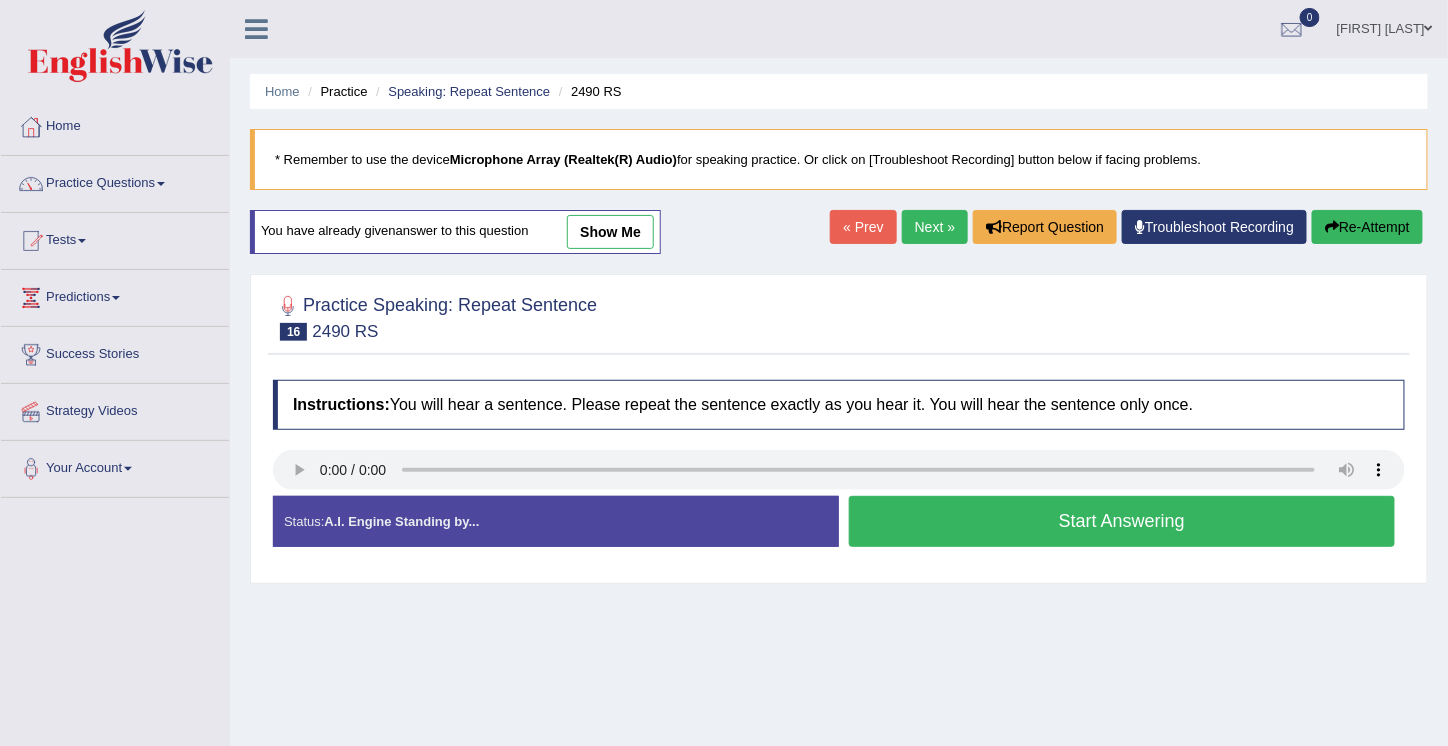 click on "Start Answering" at bounding box center (1122, 521) 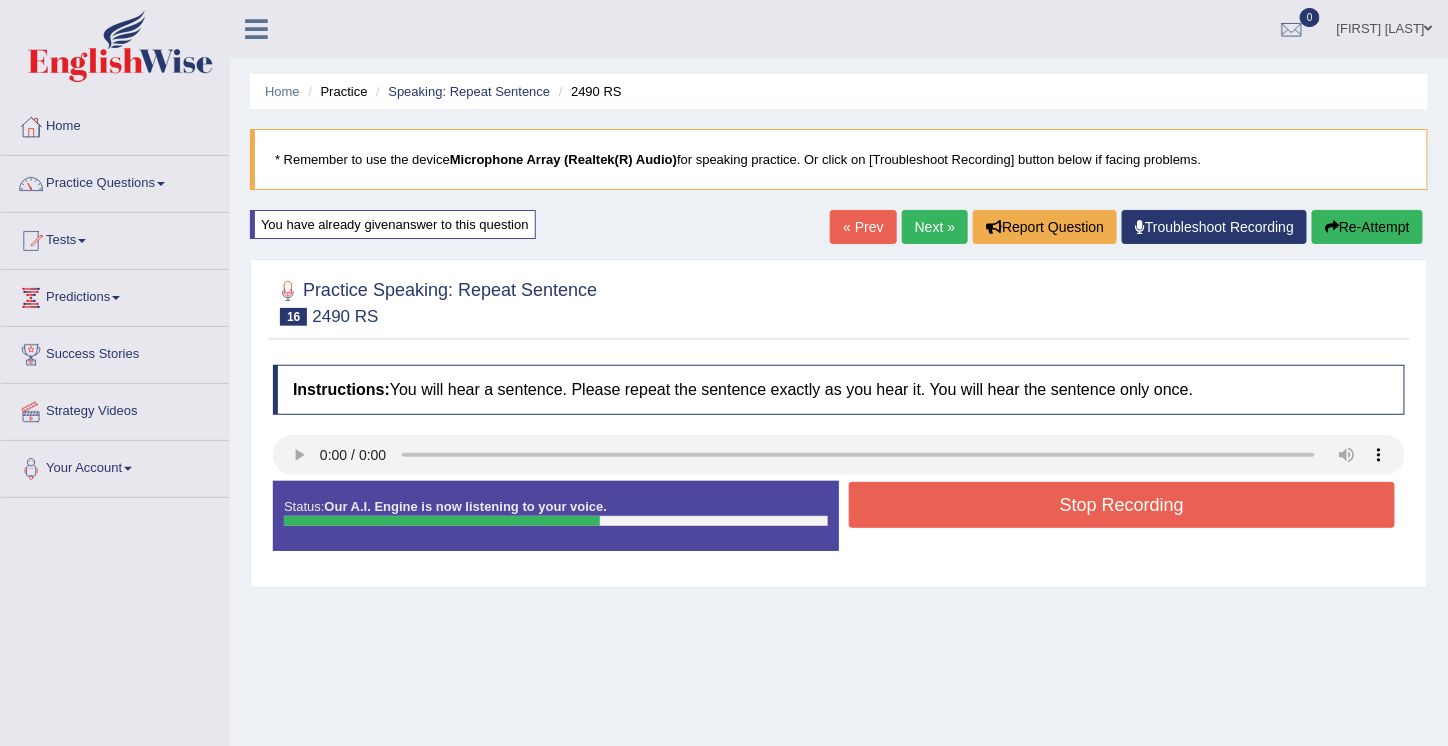 click on "Stop Recording" at bounding box center (1122, 505) 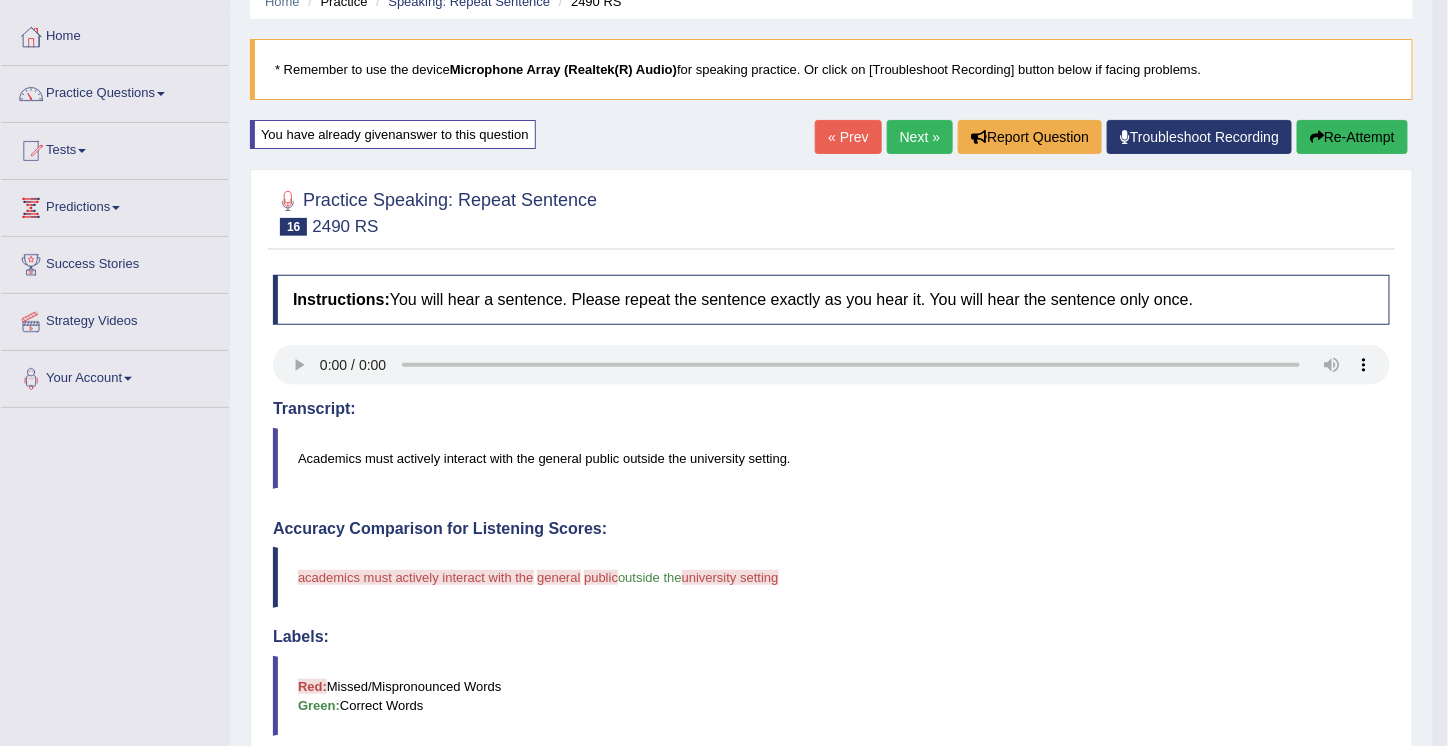 scroll, scrollTop: 85, scrollLeft: 0, axis: vertical 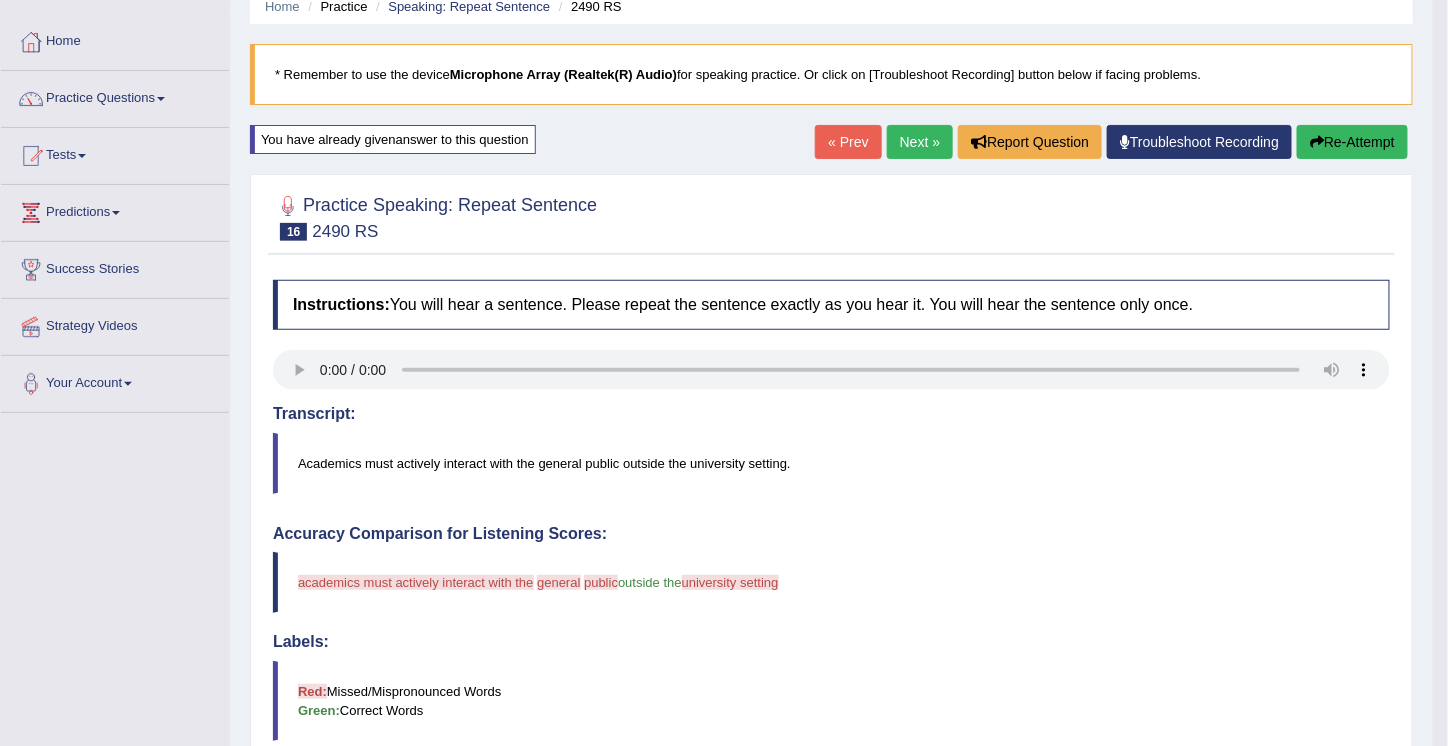click on "Re-Attempt" at bounding box center (1352, 142) 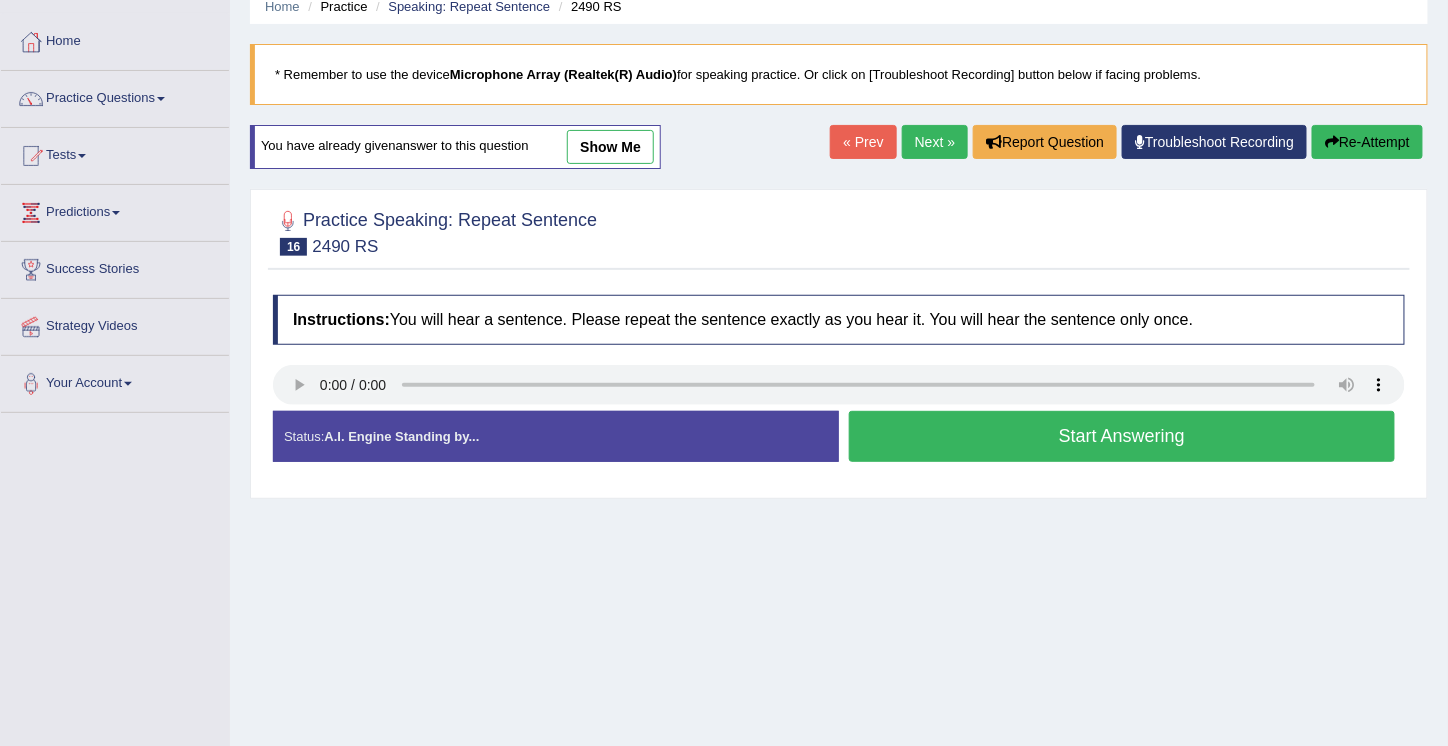 scroll, scrollTop: 85, scrollLeft: 0, axis: vertical 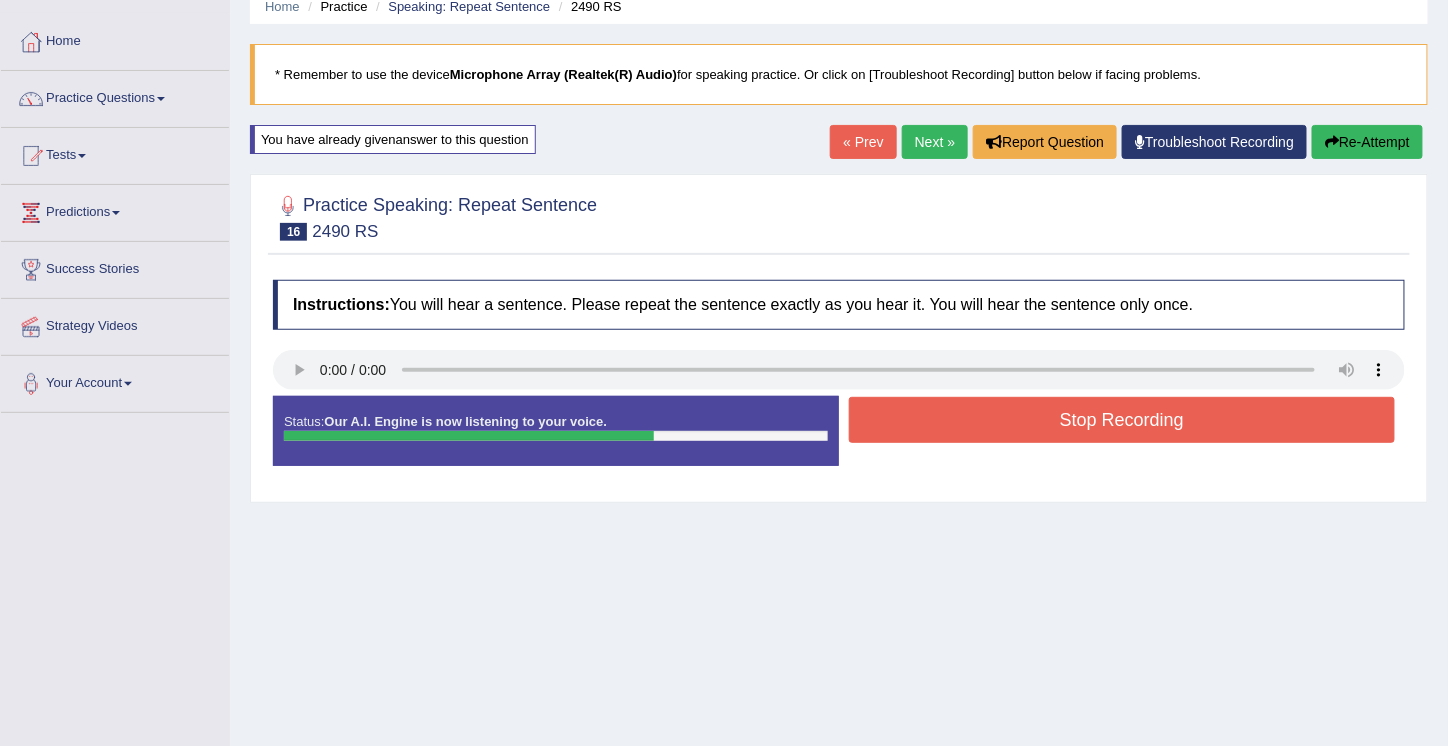 click on "Stop Recording" at bounding box center (1122, 420) 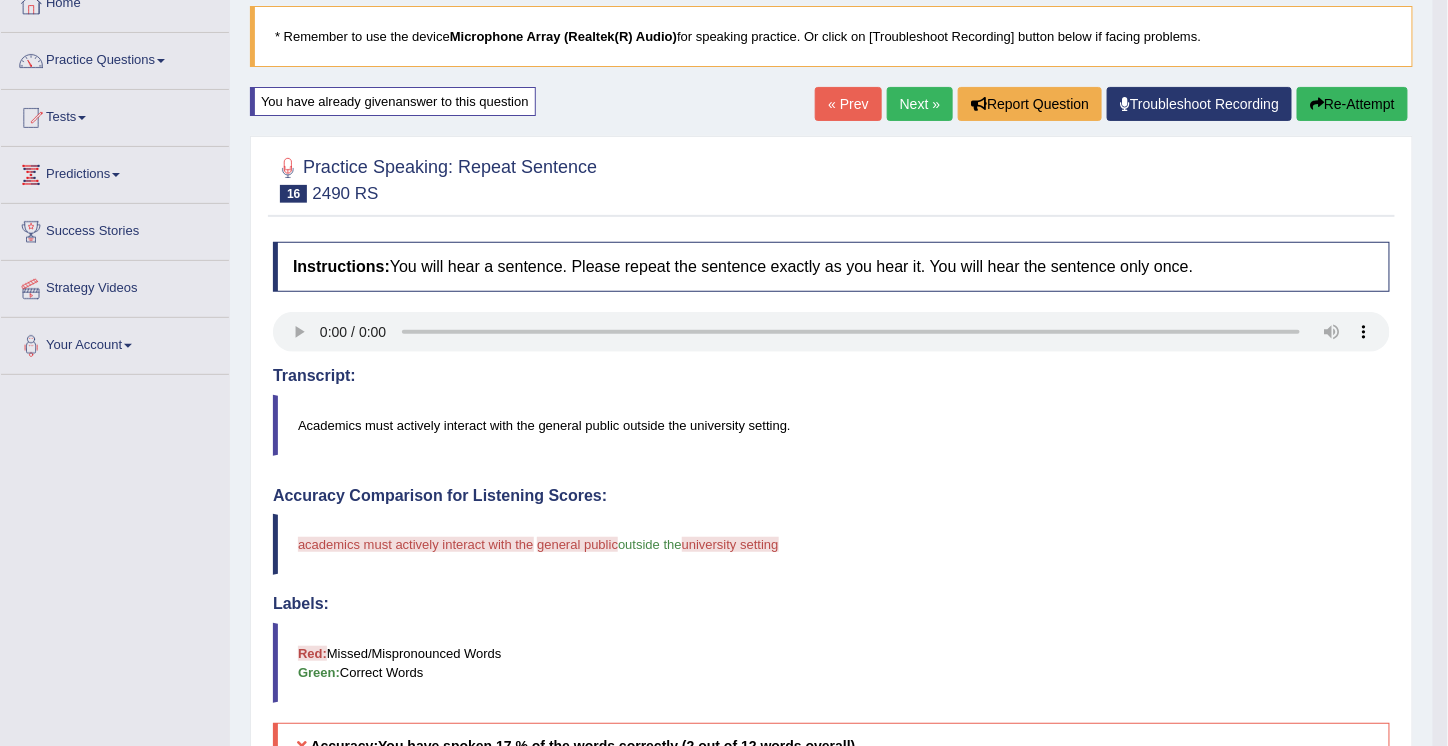 scroll, scrollTop: 102, scrollLeft: 0, axis: vertical 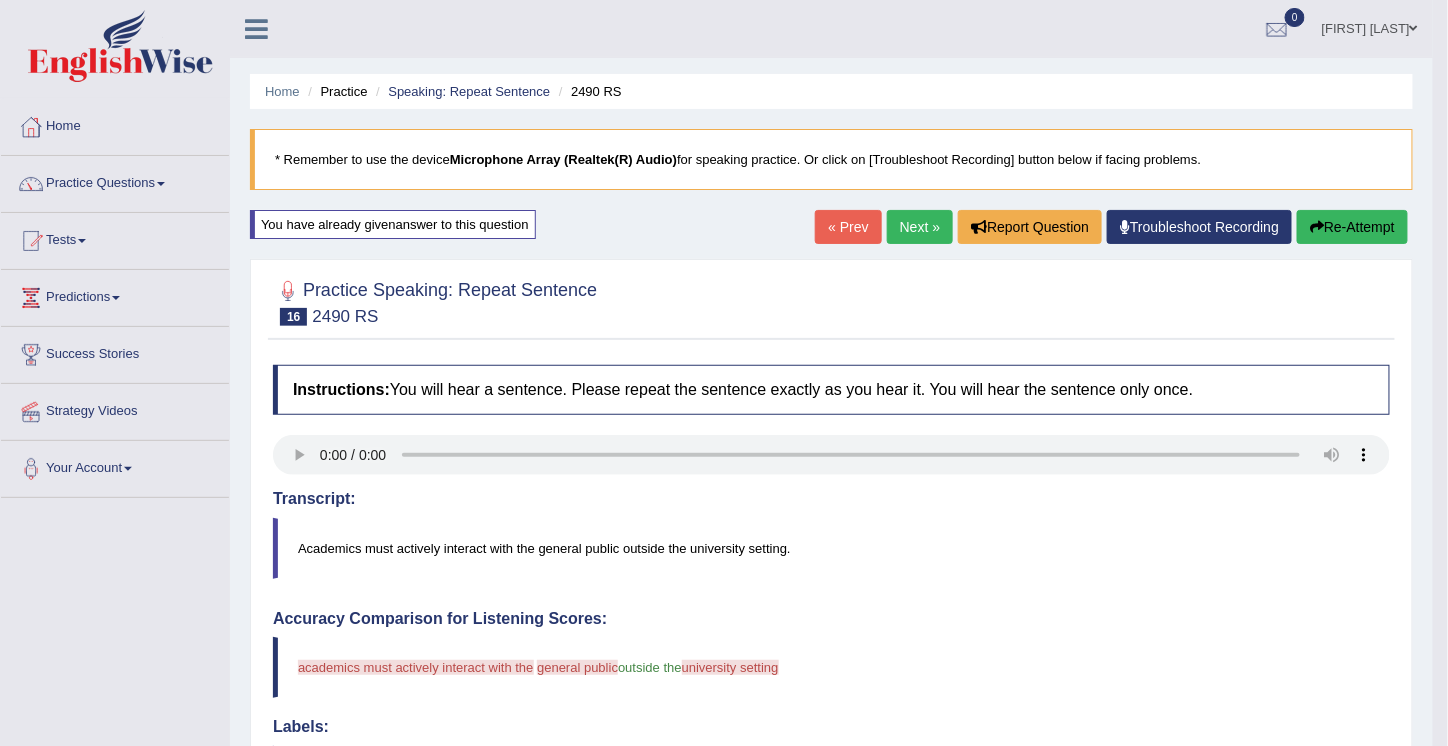 click on "Re-Attempt" at bounding box center [1352, 227] 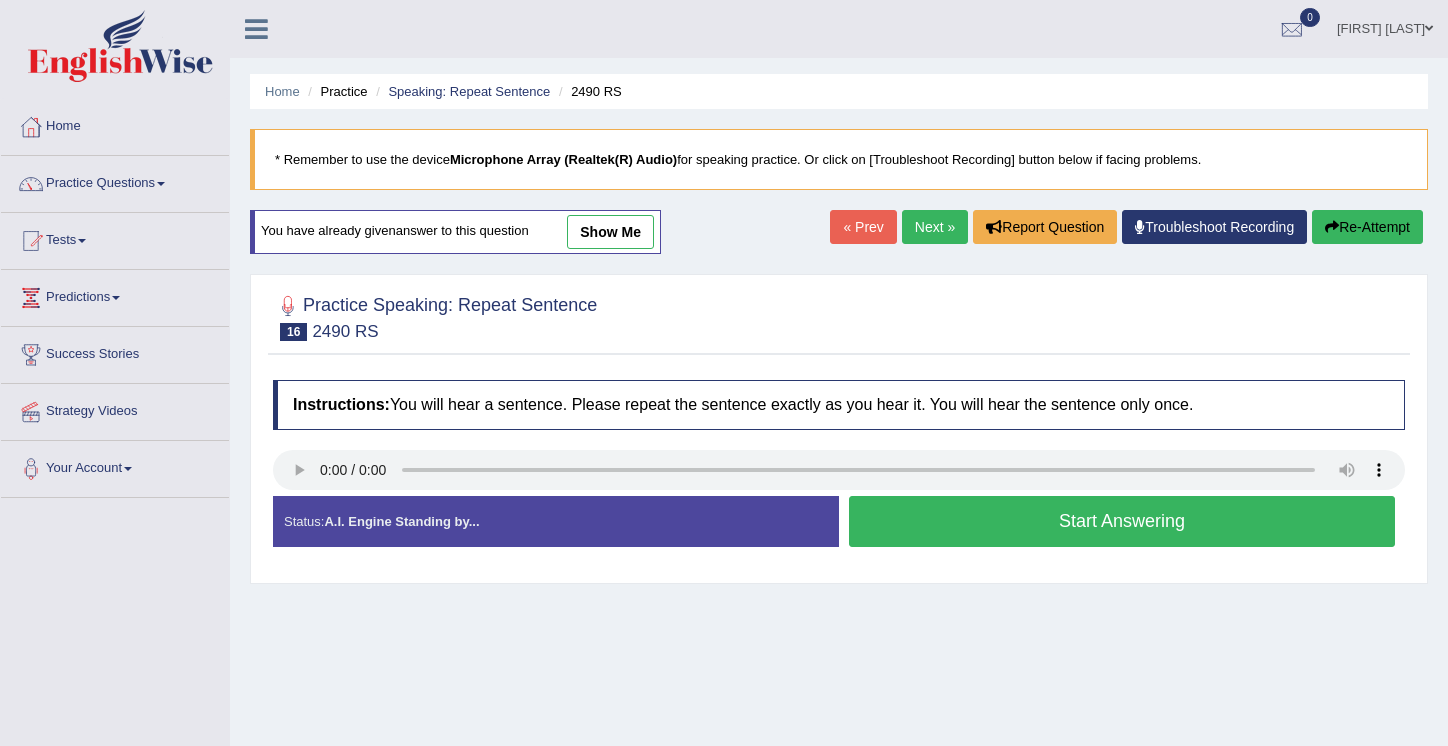 scroll, scrollTop: 0, scrollLeft: 0, axis: both 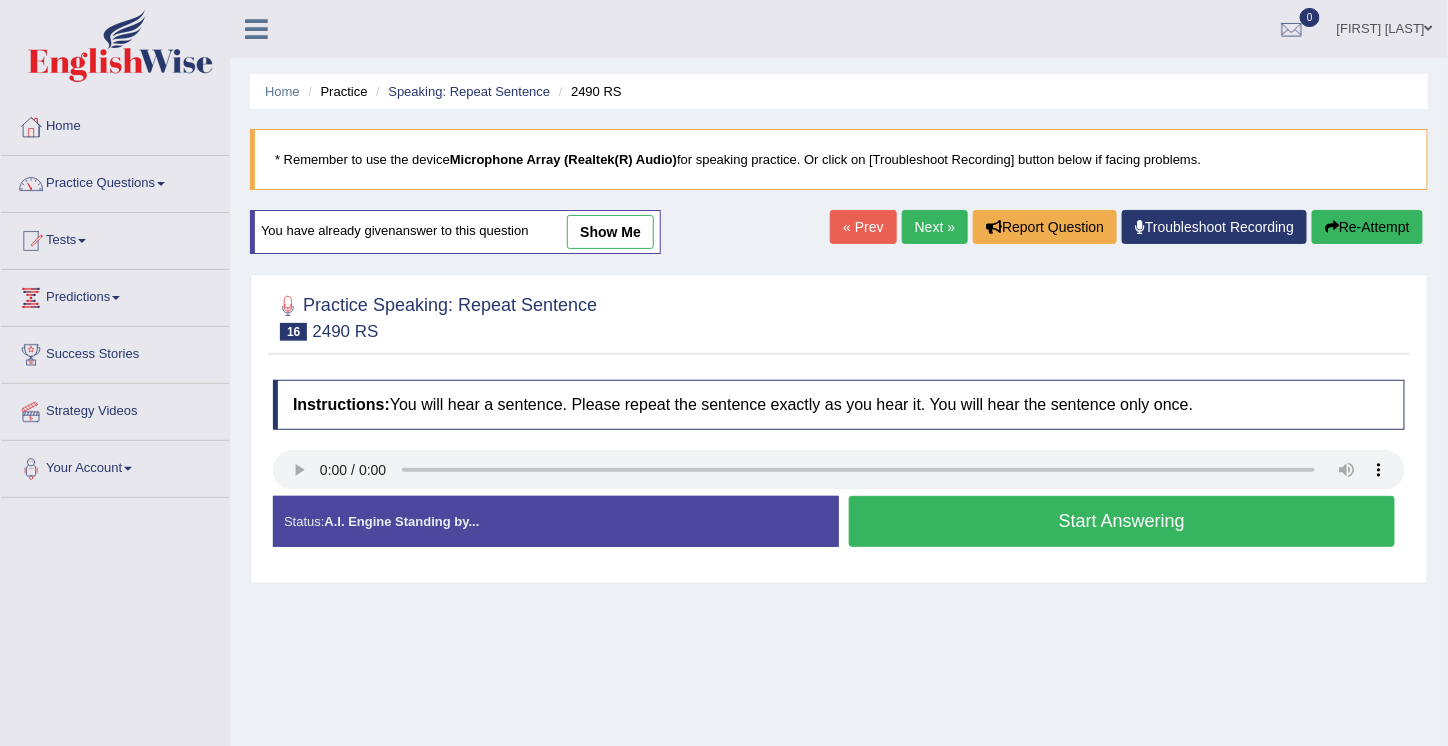 click on "Start Answering" at bounding box center [1122, 521] 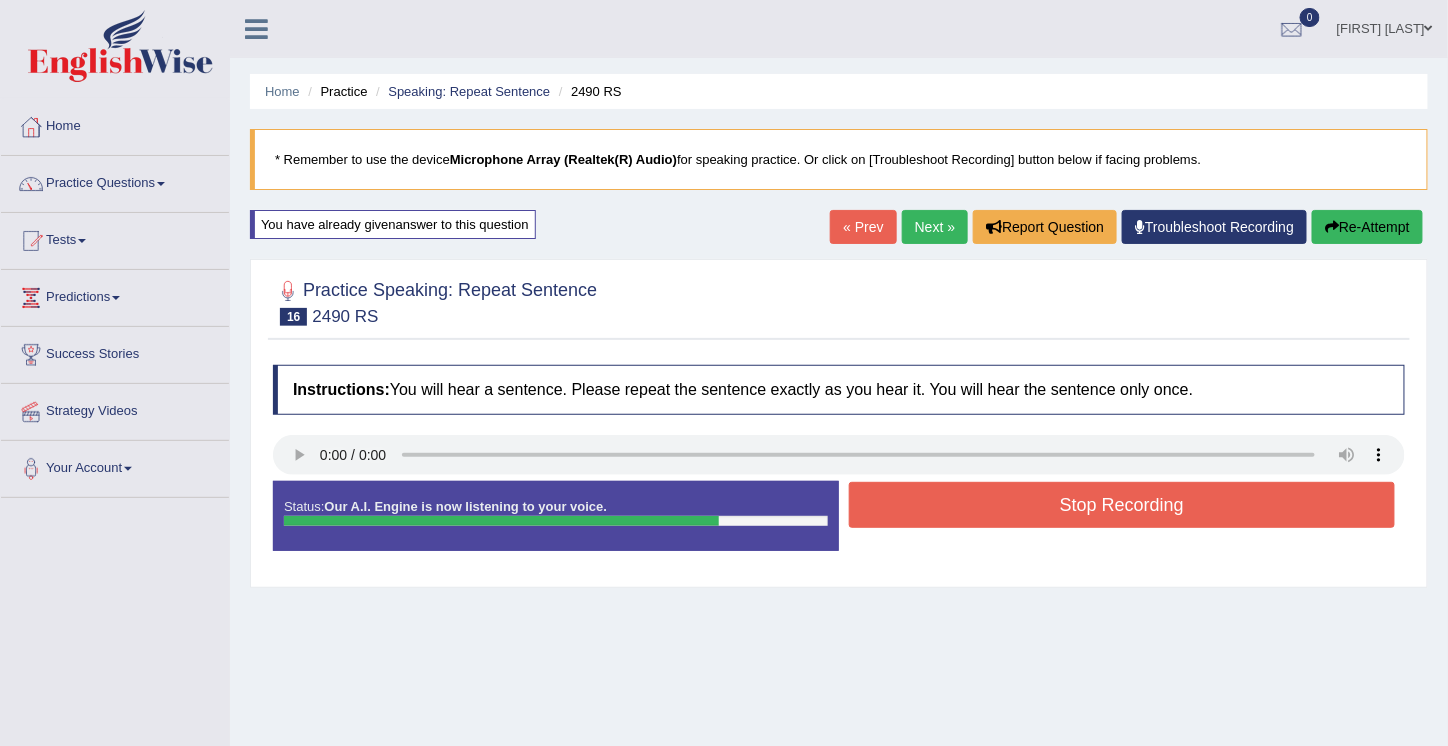 click on "Stop Recording" at bounding box center (1122, 505) 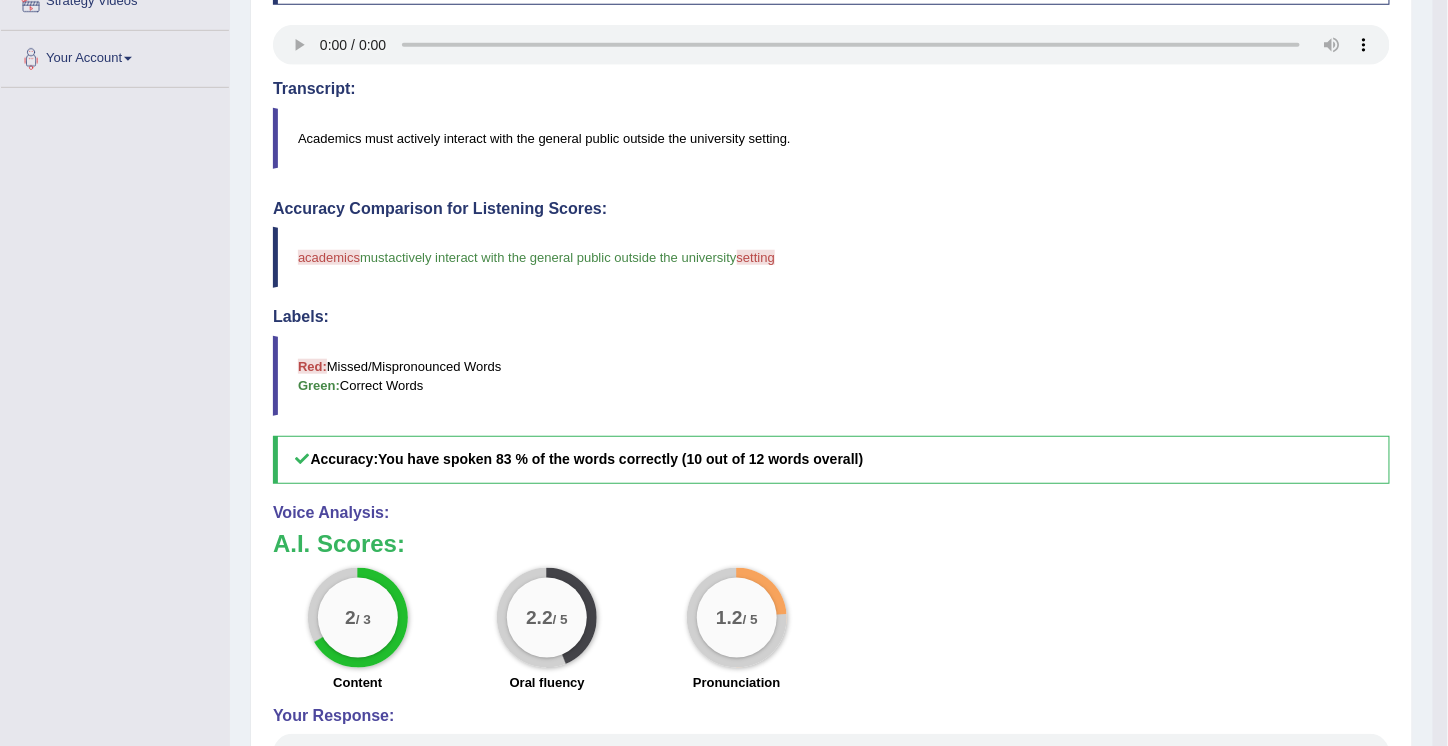 scroll, scrollTop: 410, scrollLeft: 0, axis: vertical 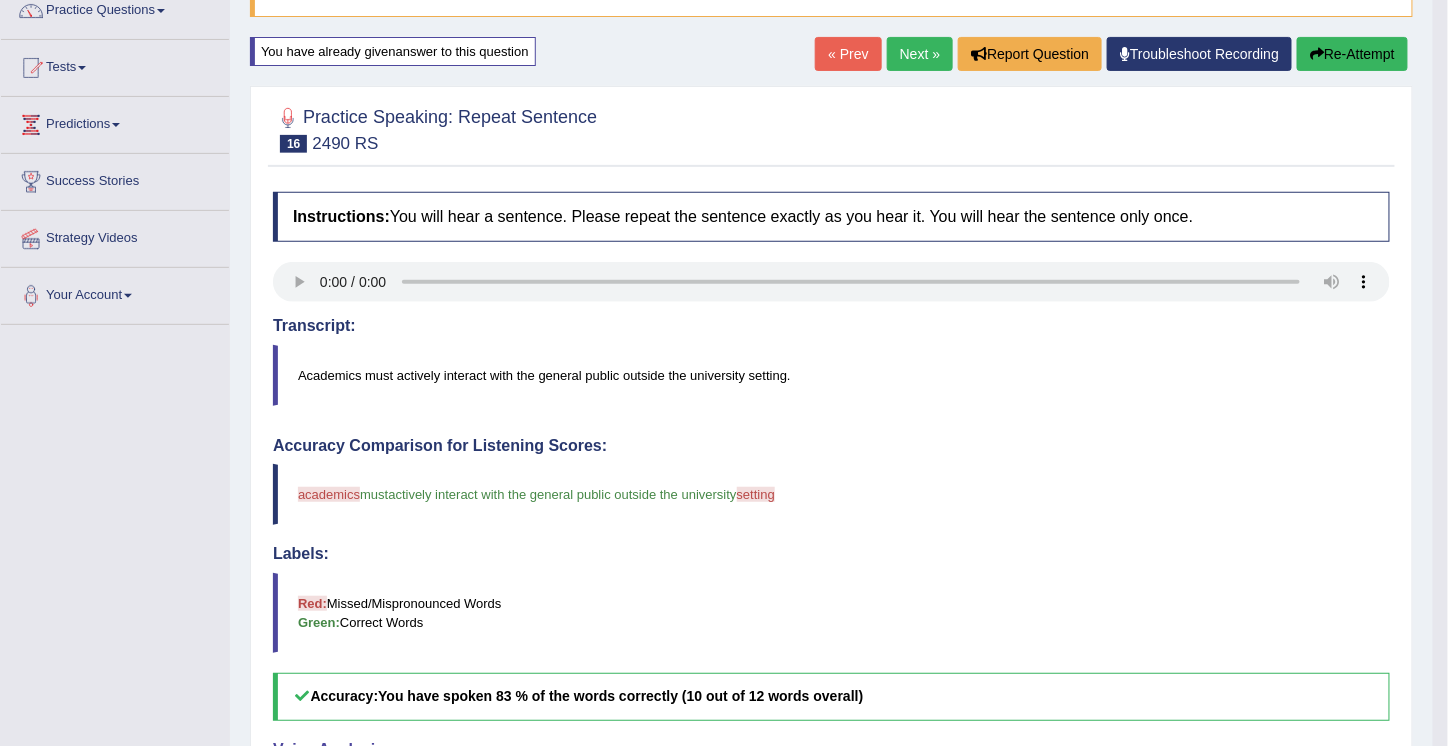 click on "Academics must actively interact with the general public outside the university setting." at bounding box center [831, 375] 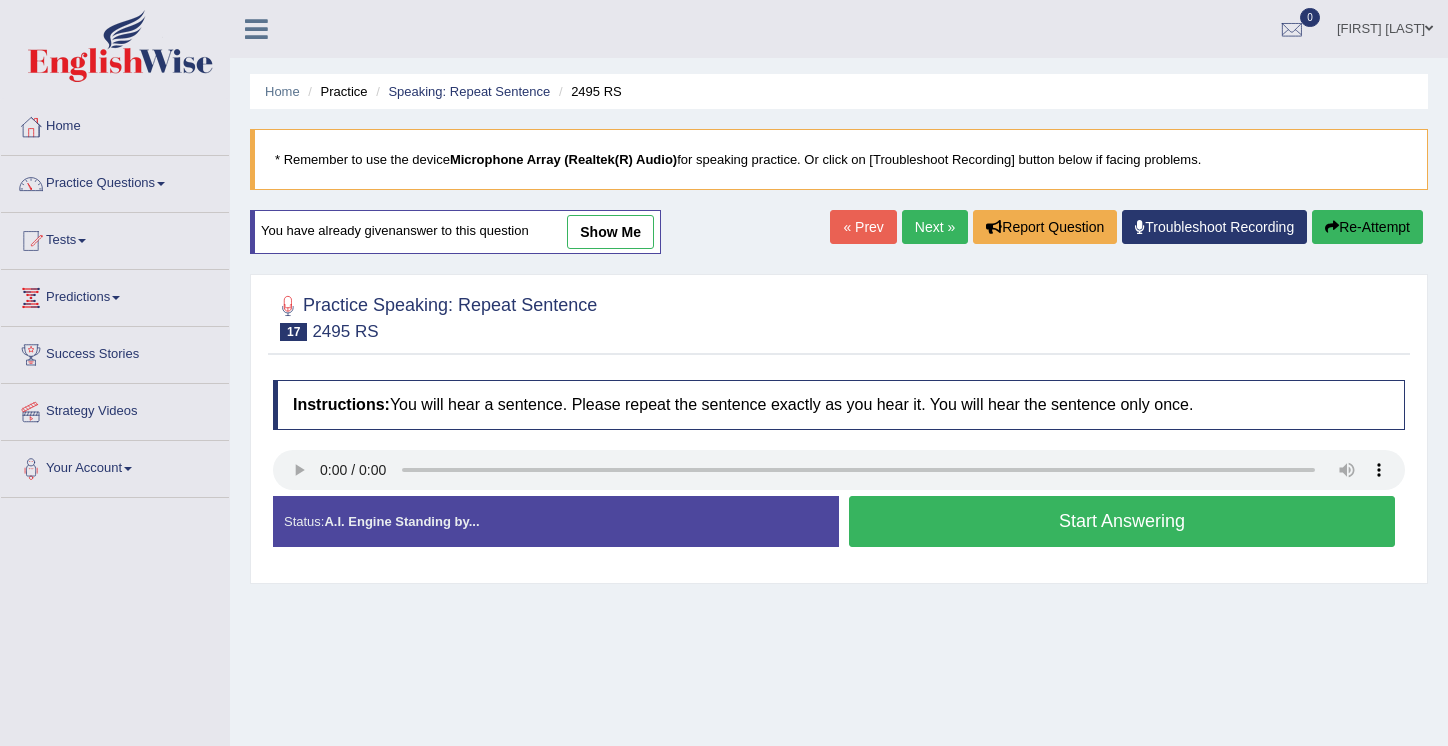 scroll, scrollTop: 0, scrollLeft: 0, axis: both 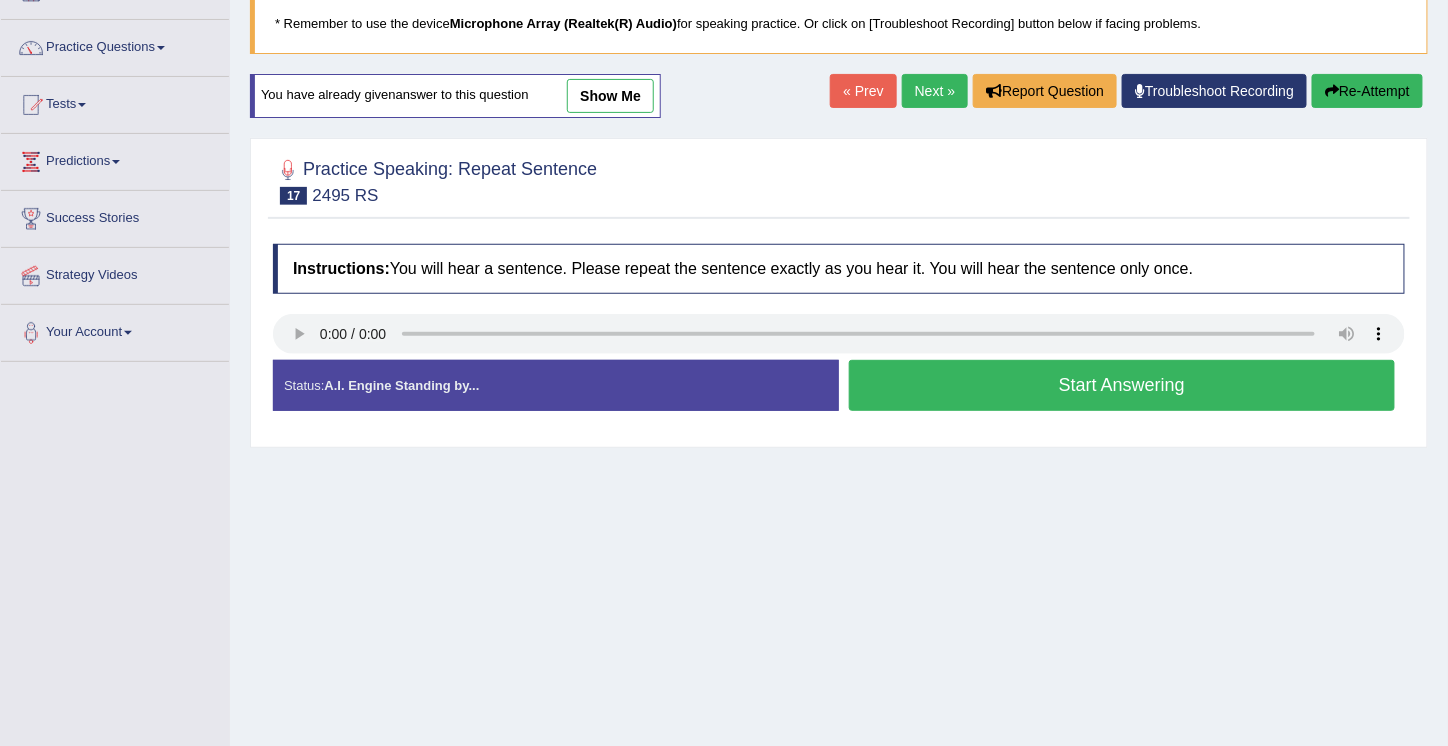 click on "Start Answering" at bounding box center (1122, 385) 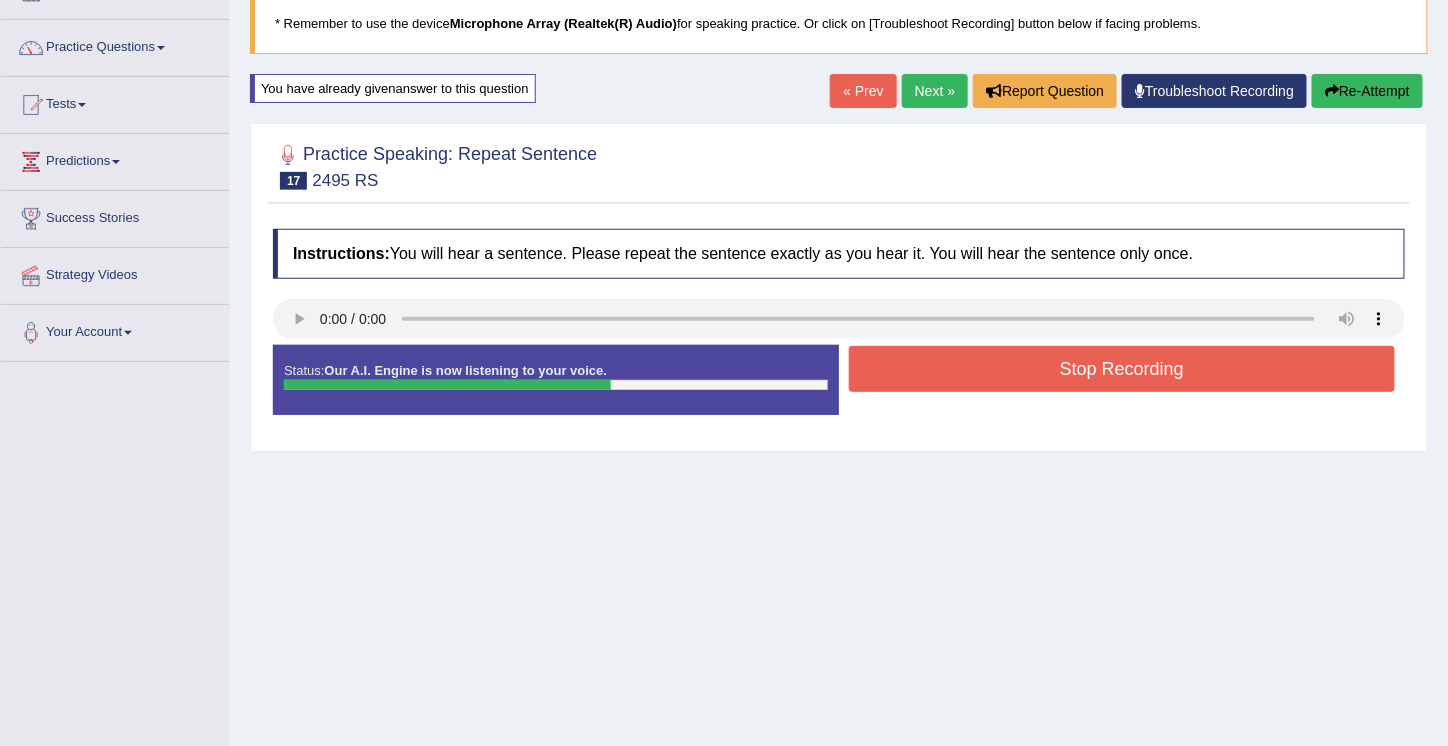 click on "Stop Recording" at bounding box center (1122, 369) 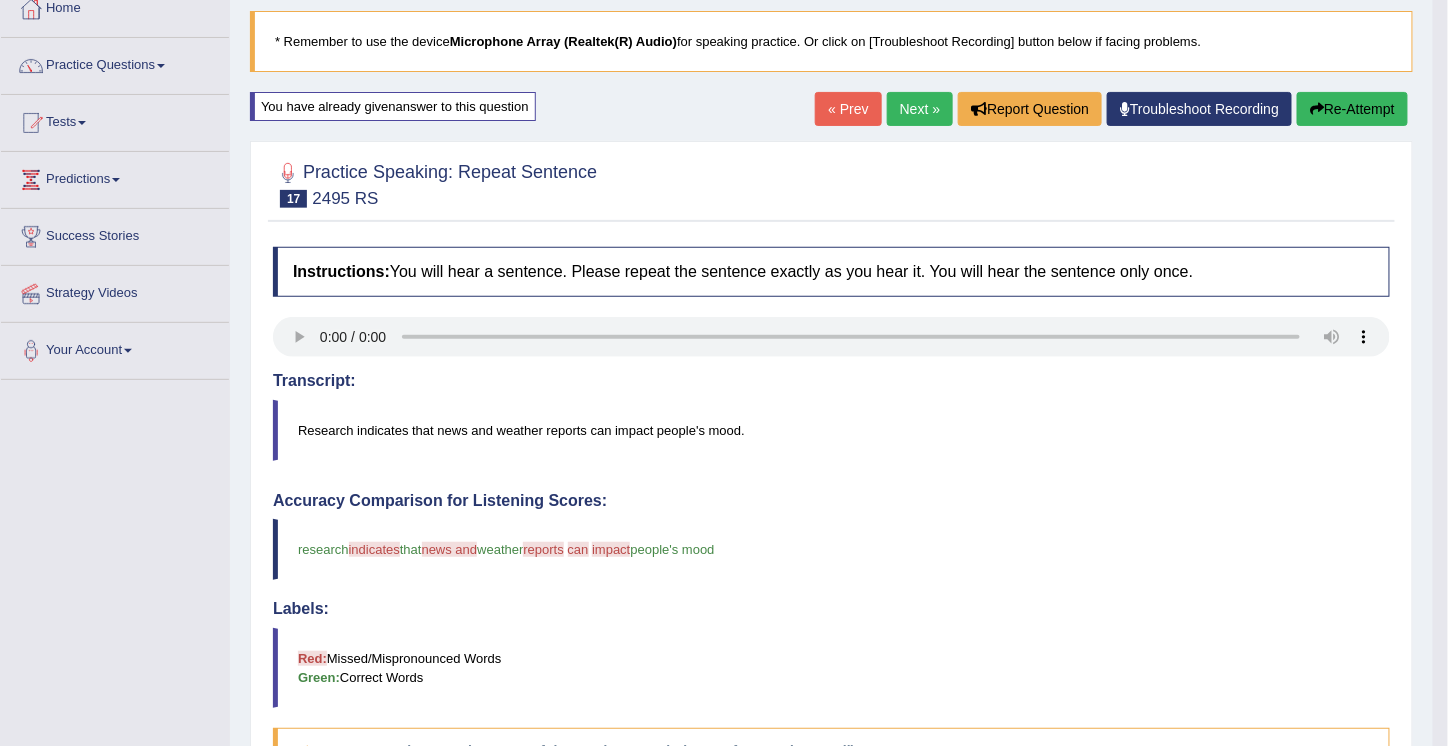scroll, scrollTop: 0, scrollLeft: 0, axis: both 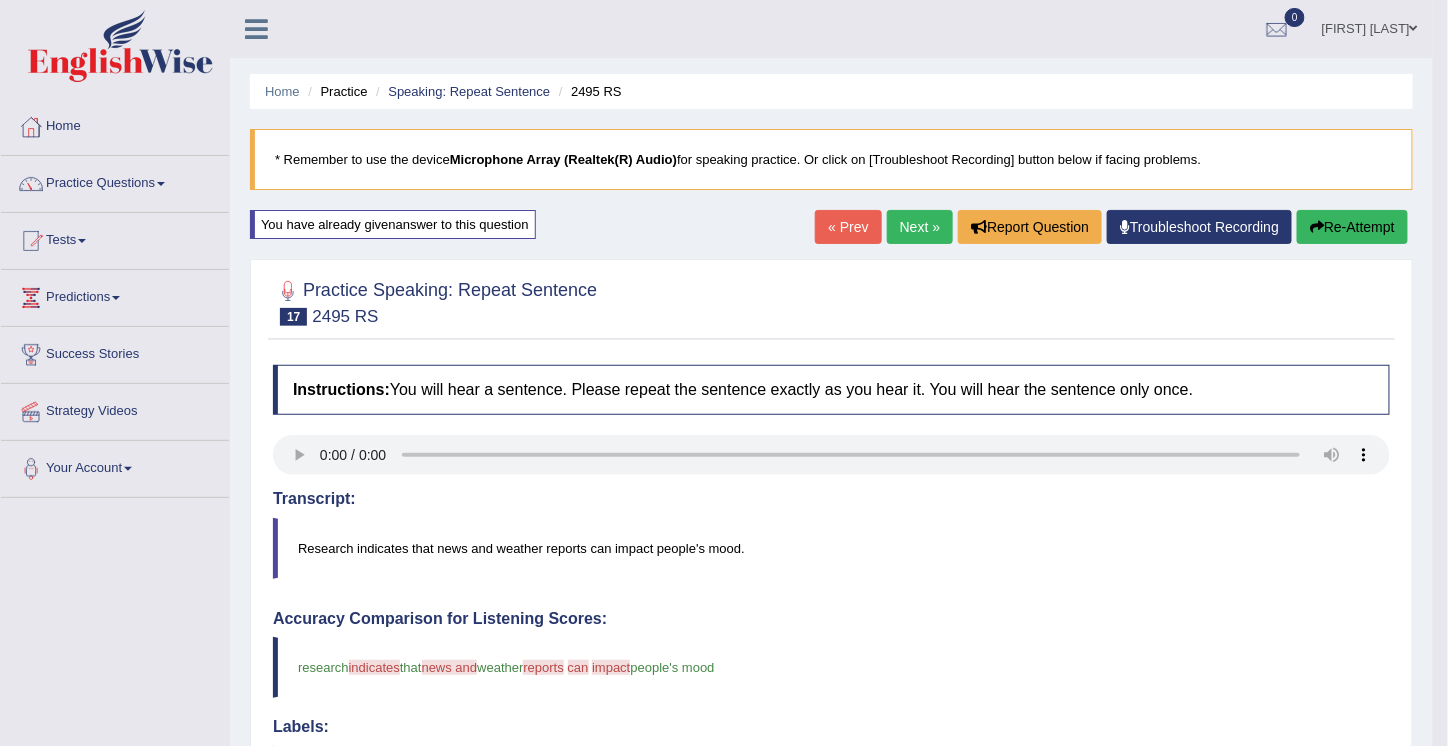 click on "Re-Attempt" at bounding box center (1352, 227) 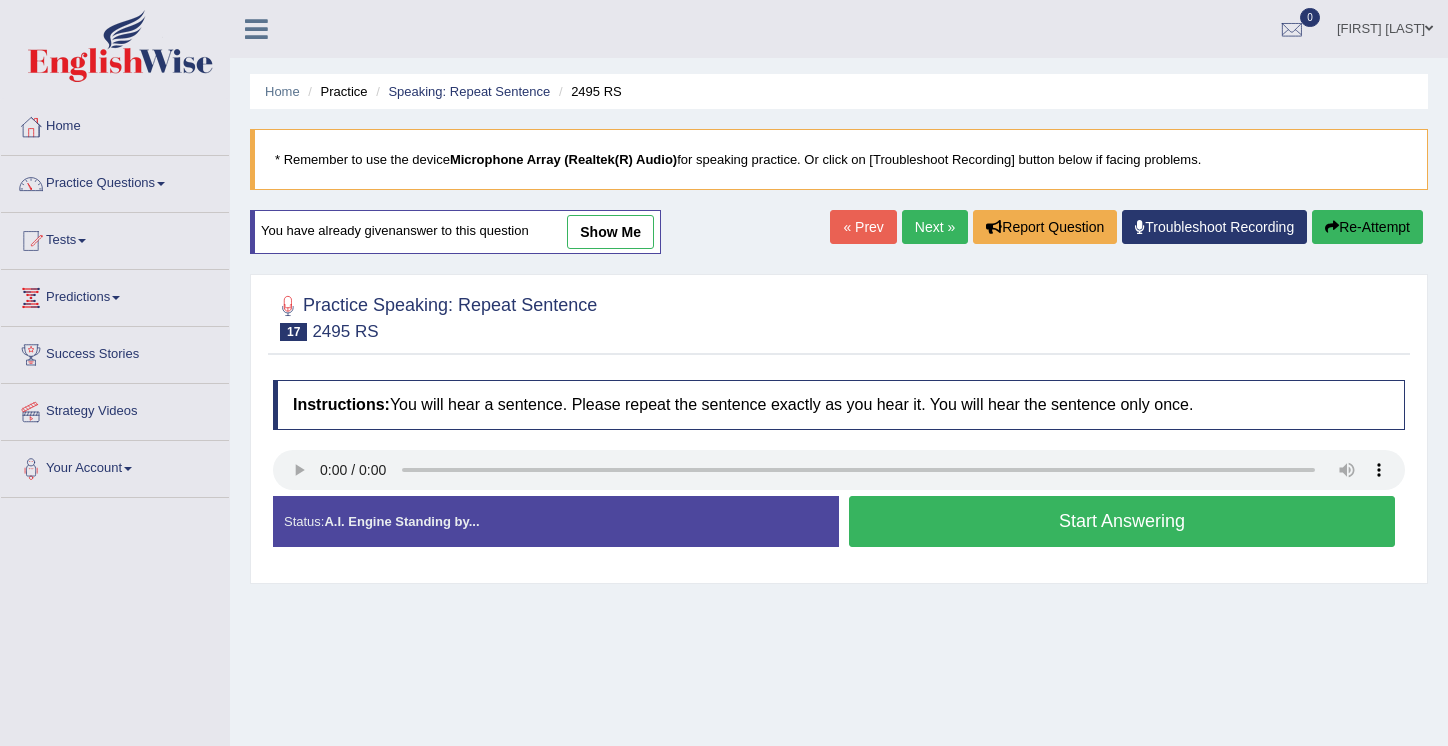 scroll, scrollTop: 0, scrollLeft: 0, axis: both 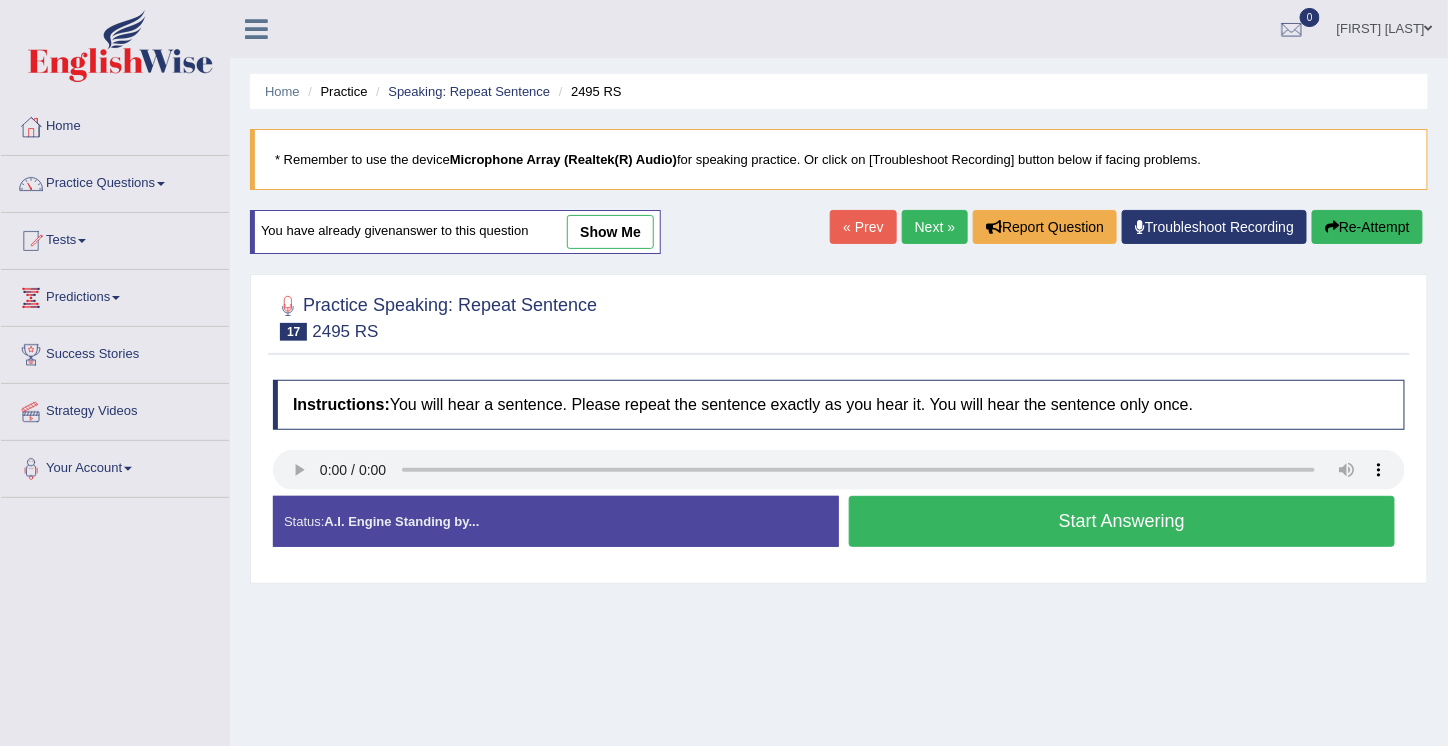 click on "Start Answering" at bounding box center [1122, 521] 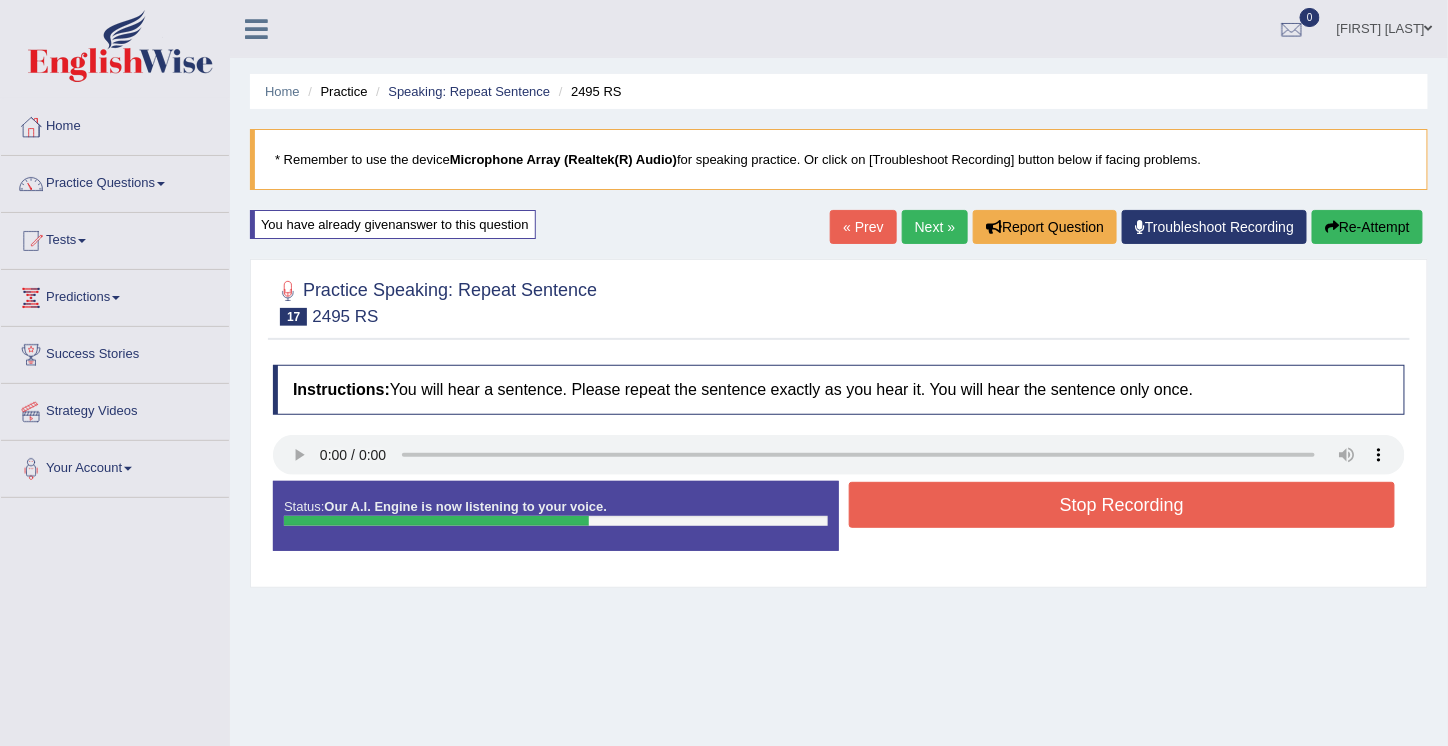 click on "Stop Recording" at bounding box center (1122, 505) 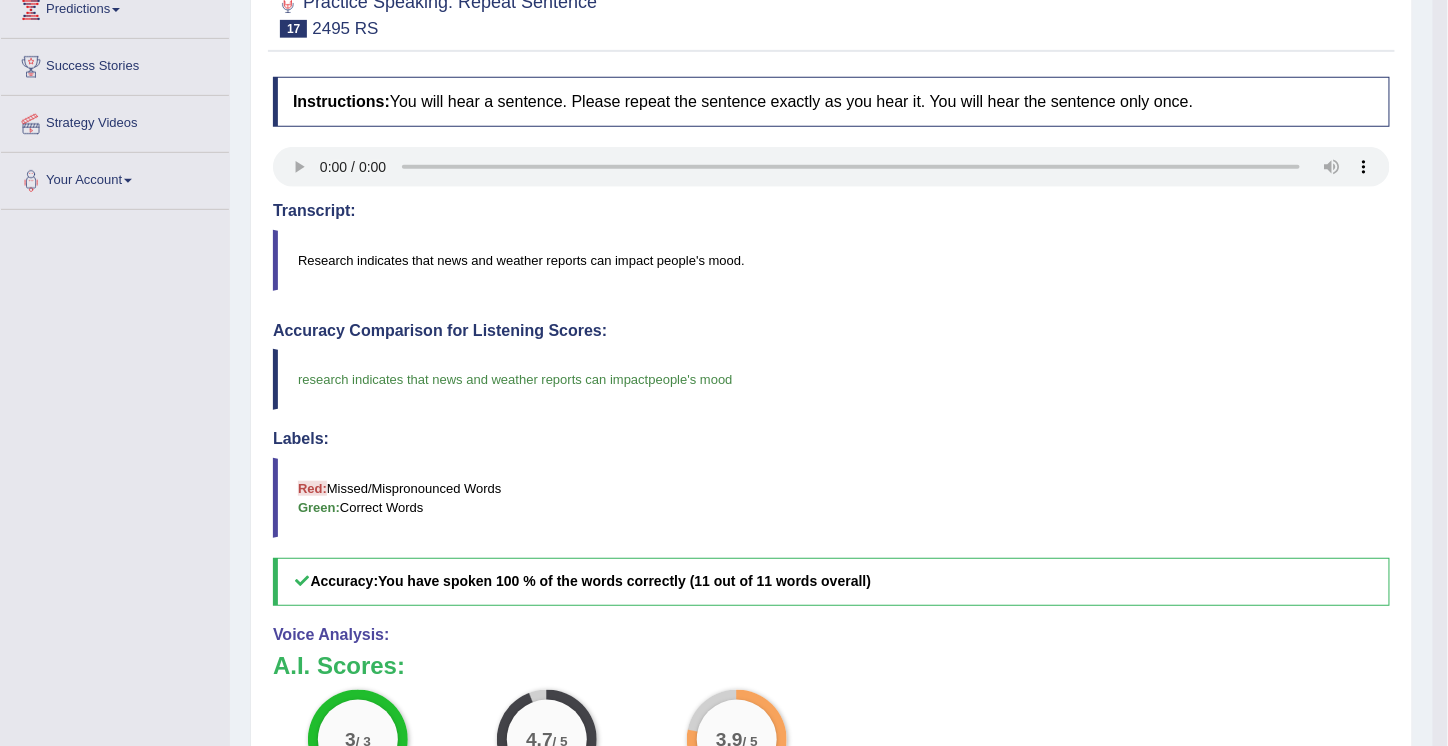 scroll, scrollTop: 270, scrollLeft: 0, axis: vertical 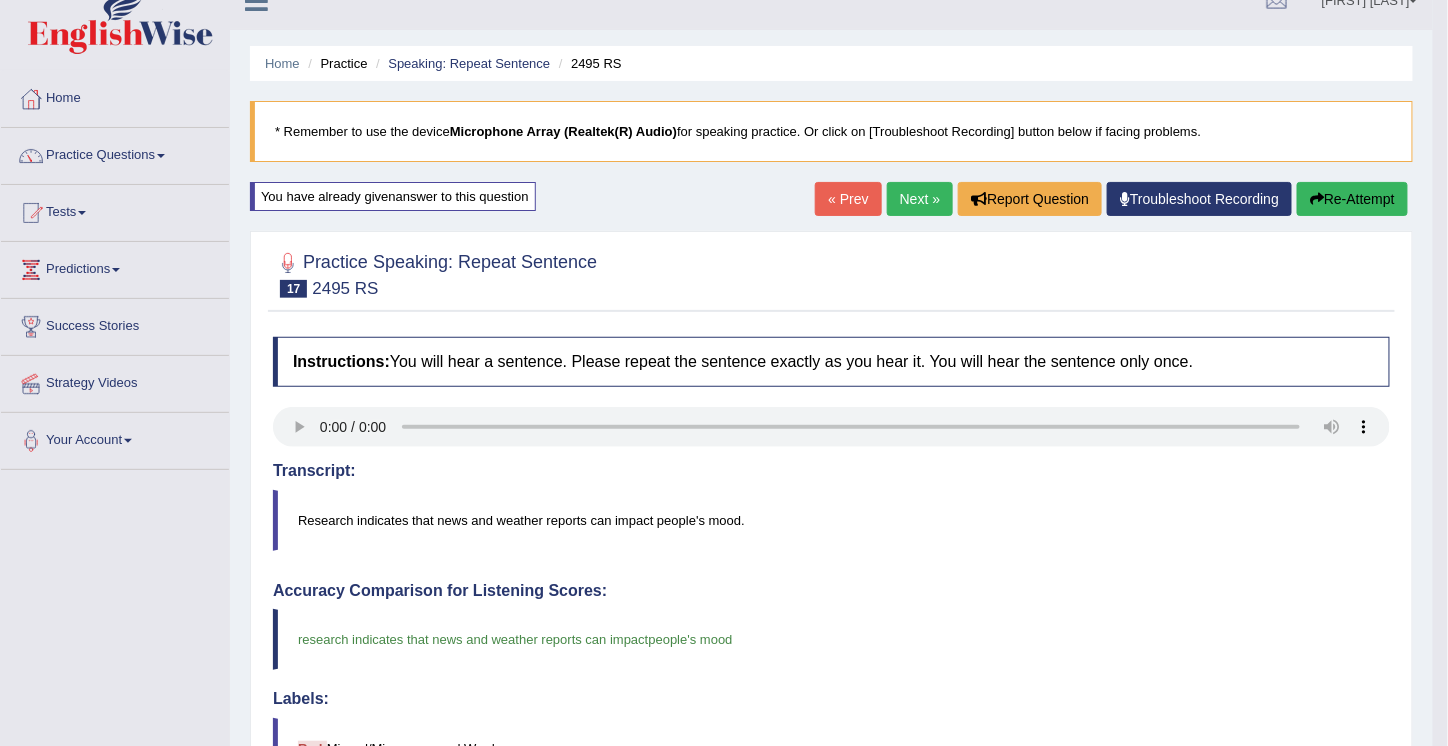 click on "Next »" at bounding box center (920, 199) 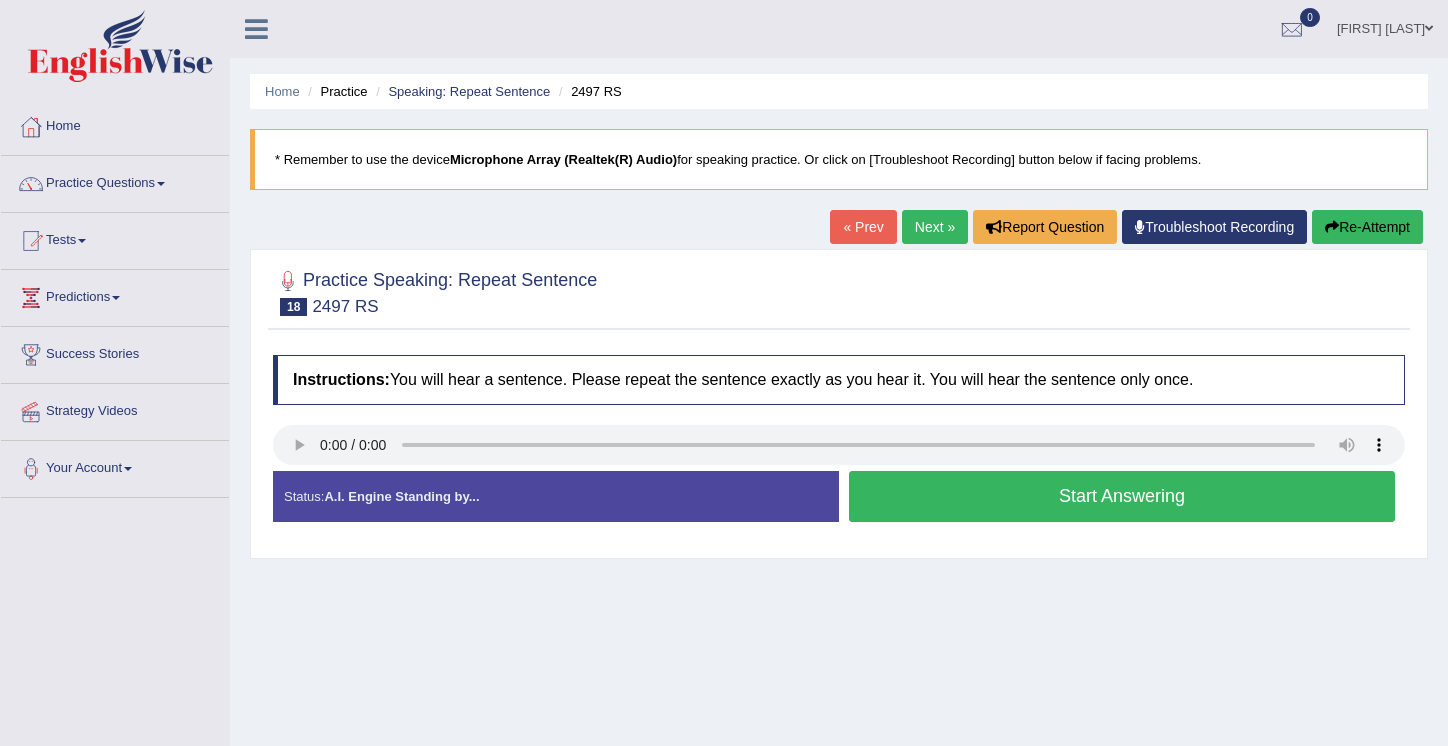 scroll, scrollTop: 0, scrollLeft: 0, axis: both 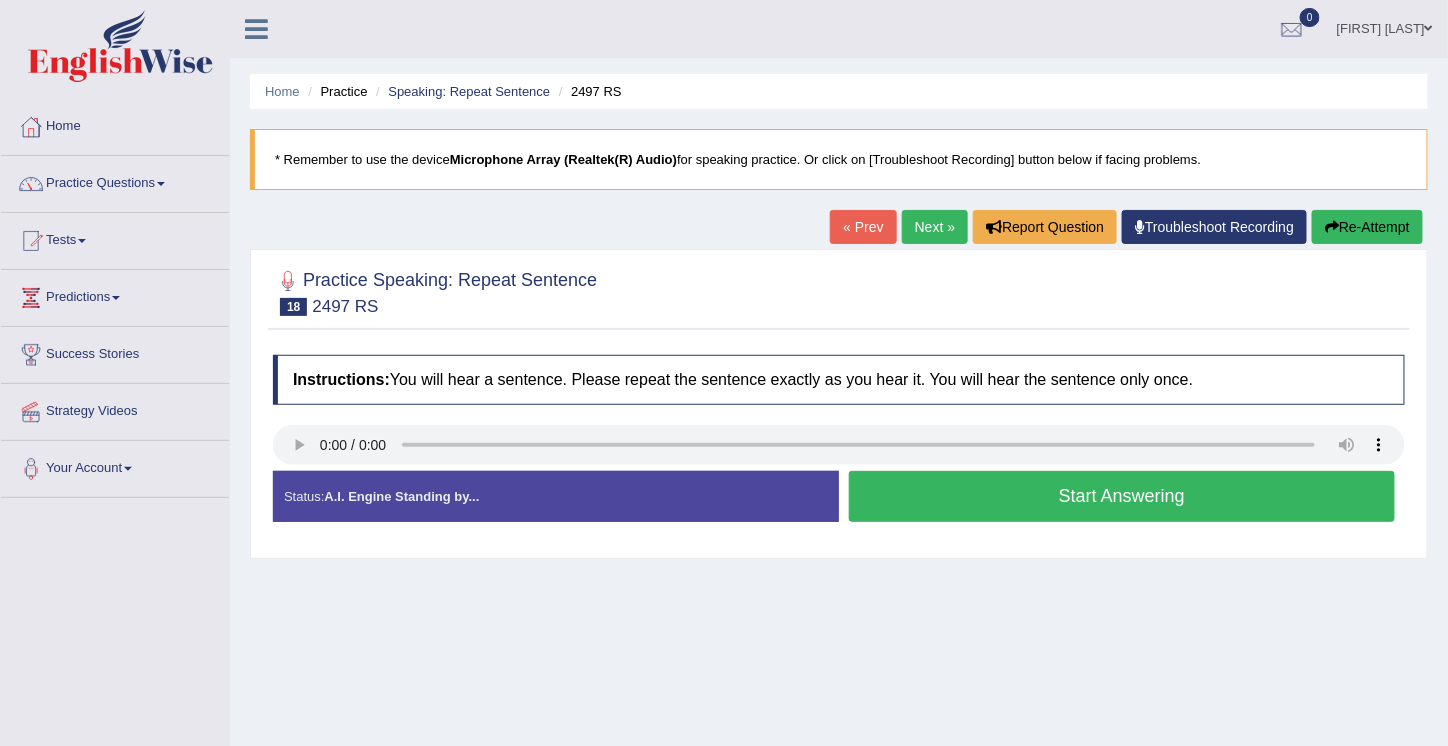 click on "Start Answering" at bounding box center (1122, 496) 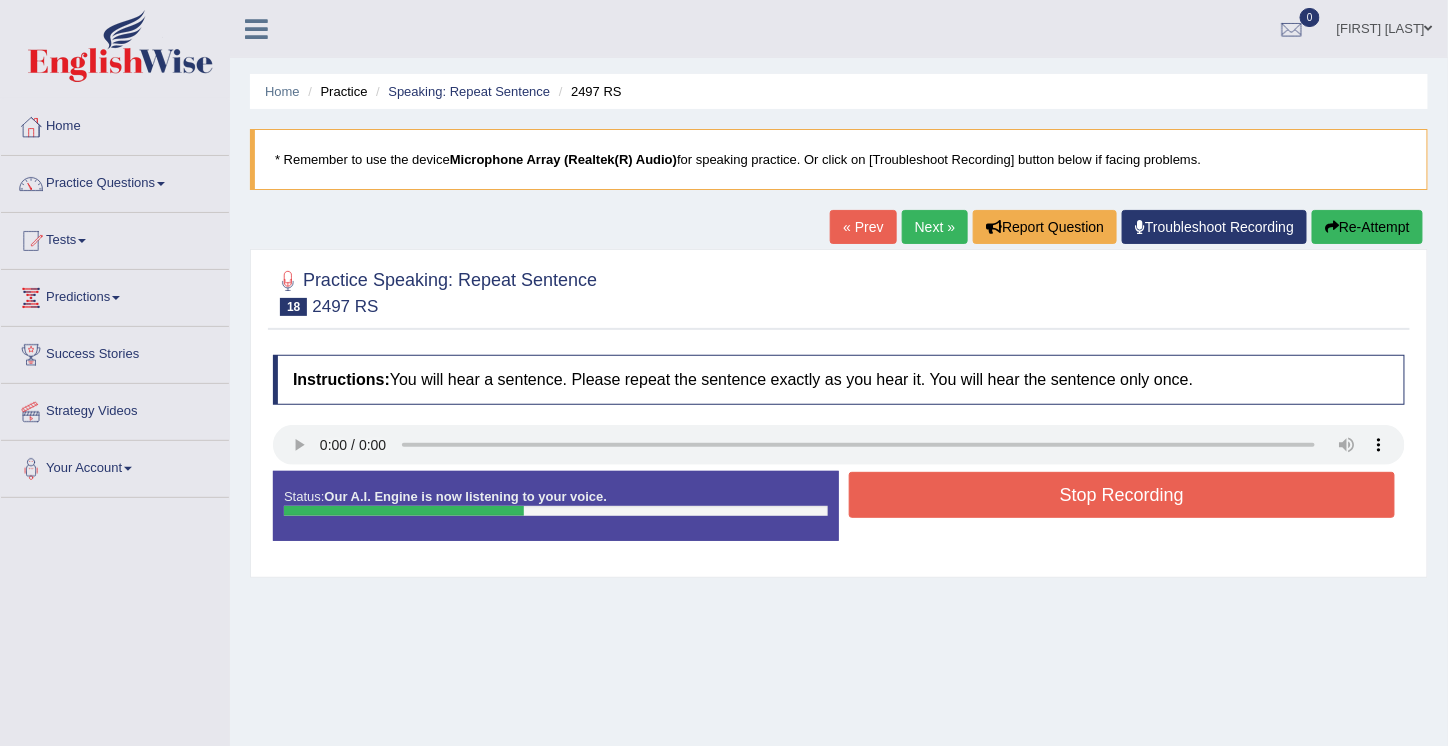 click on "Stop Recording" at bounding box center (1122, 495) 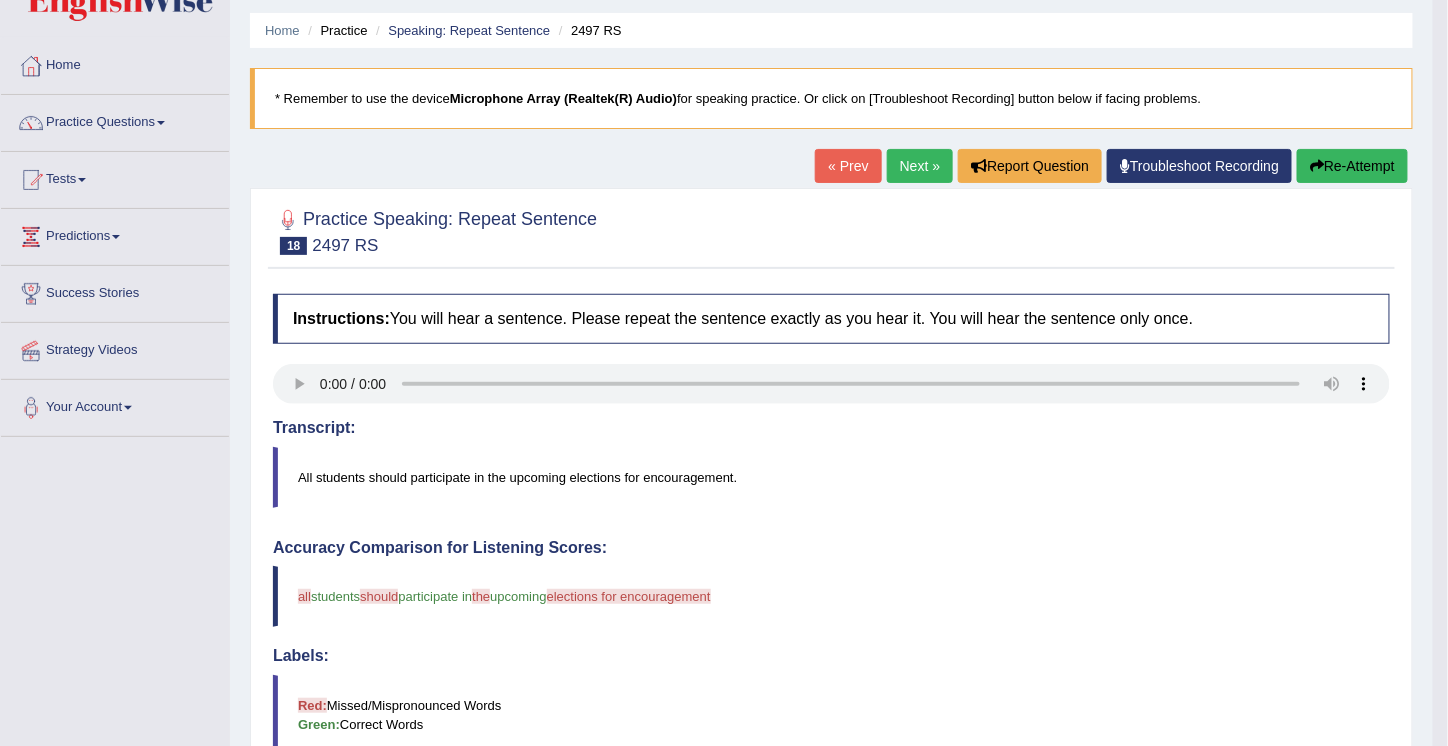 scroll, scrollTop: 0, scrollLeft: 0, axis: both 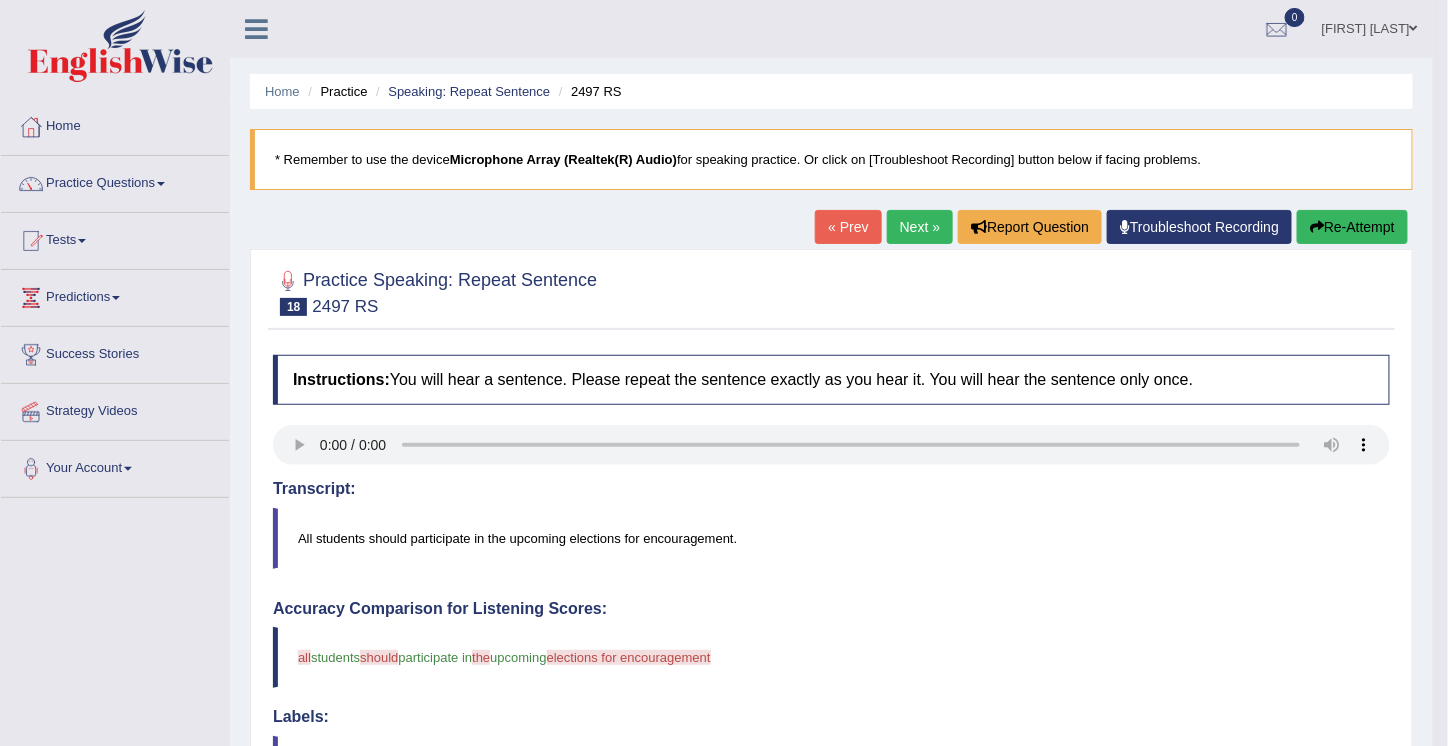 click on "Re-Attempt" at bounding box center (1352, 227) 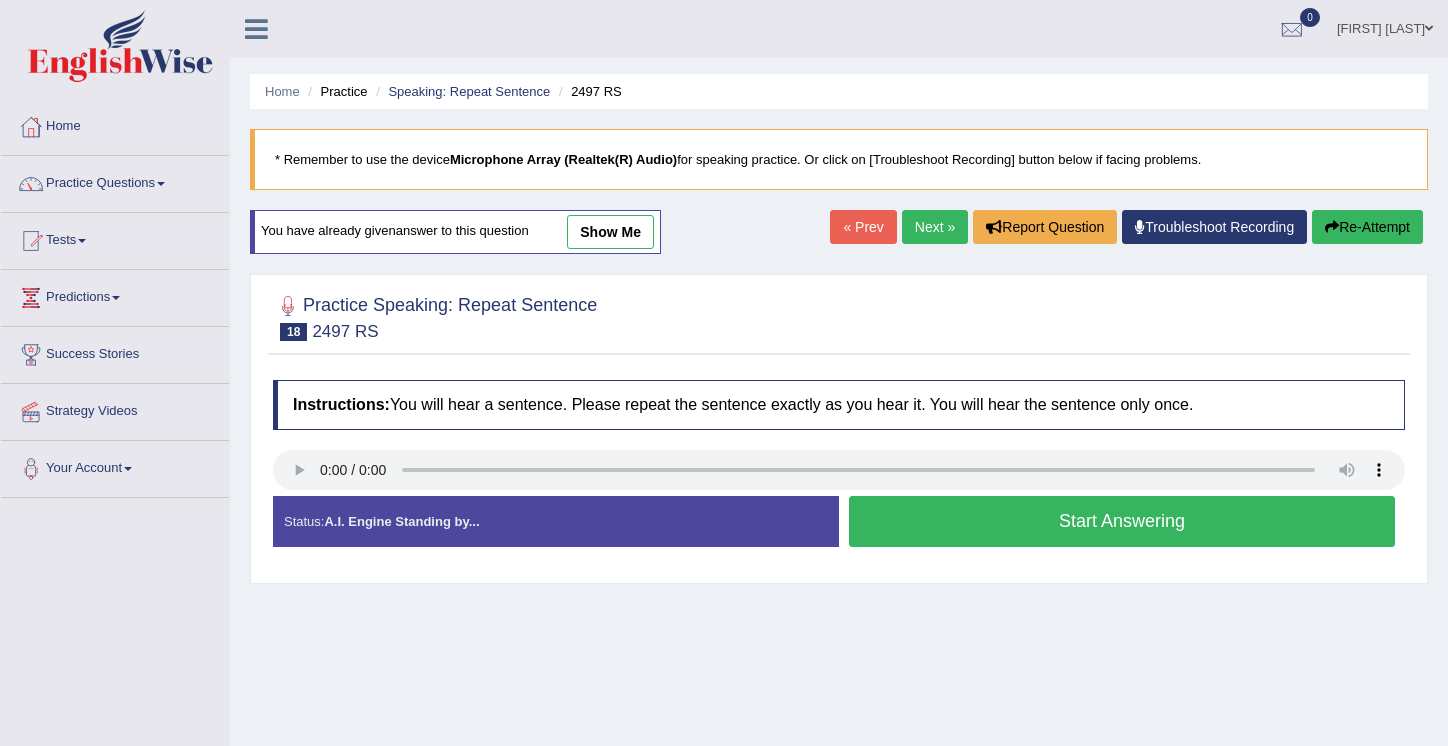 scroll, scrollTop: 0, scrollLeft: 0, axis: both 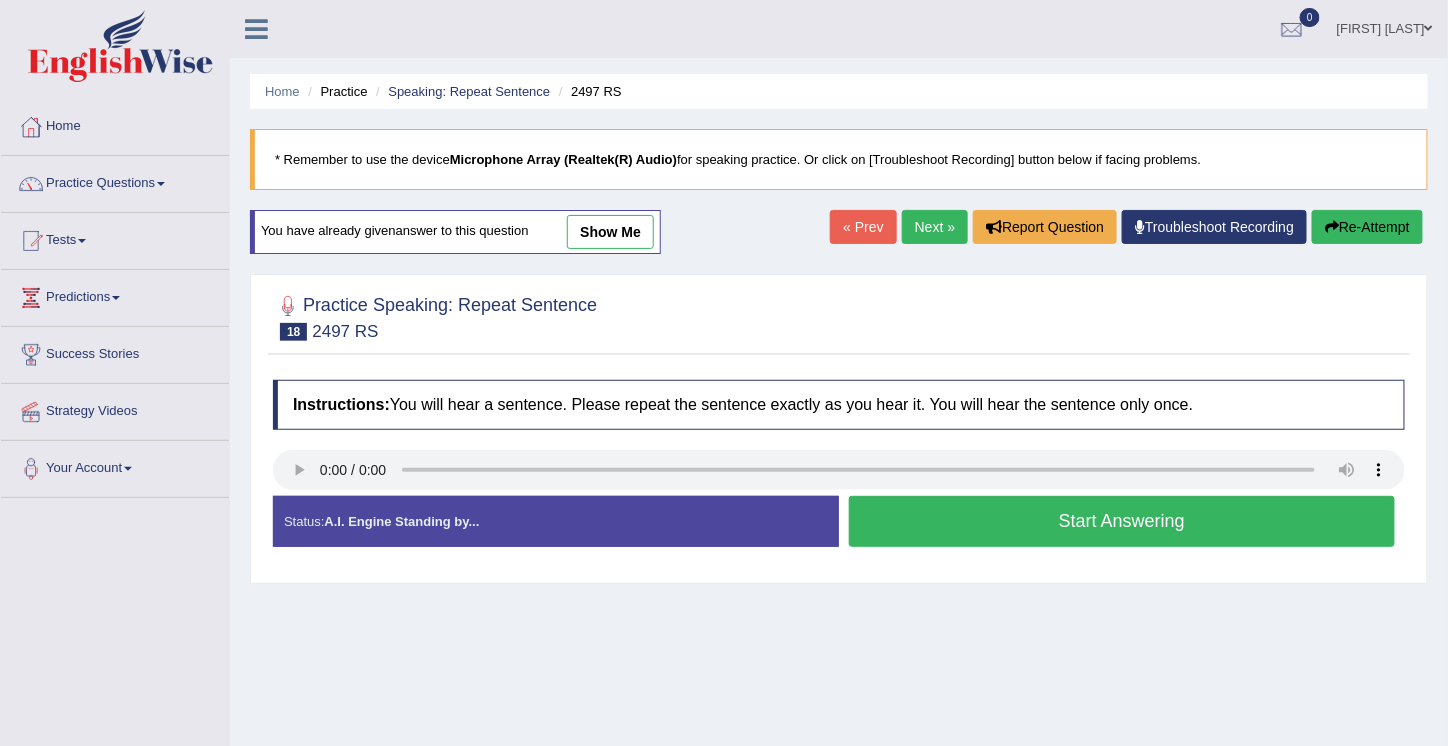 click on "Start Answering" at bounding box center (1122, 521) 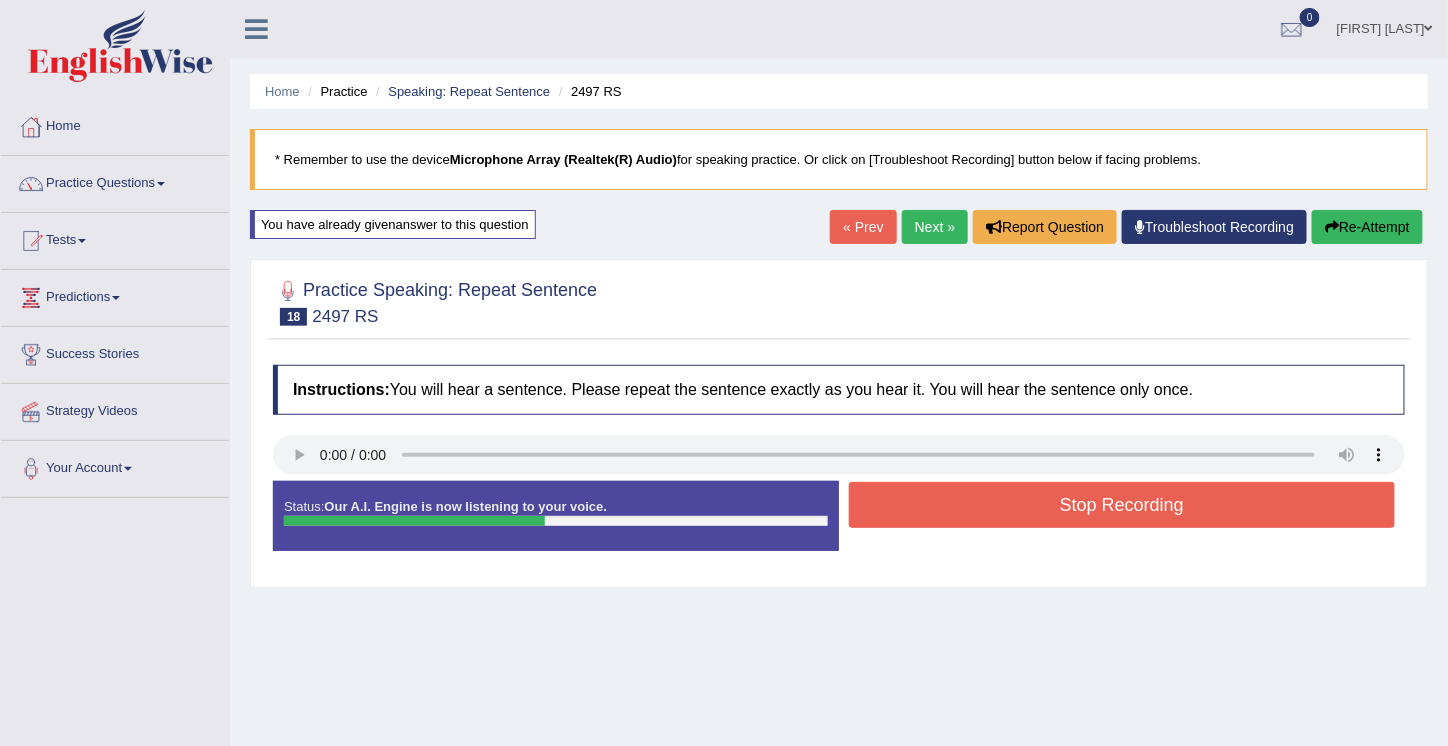 click on "Stop Recording" at bounding box center (1122, 505) 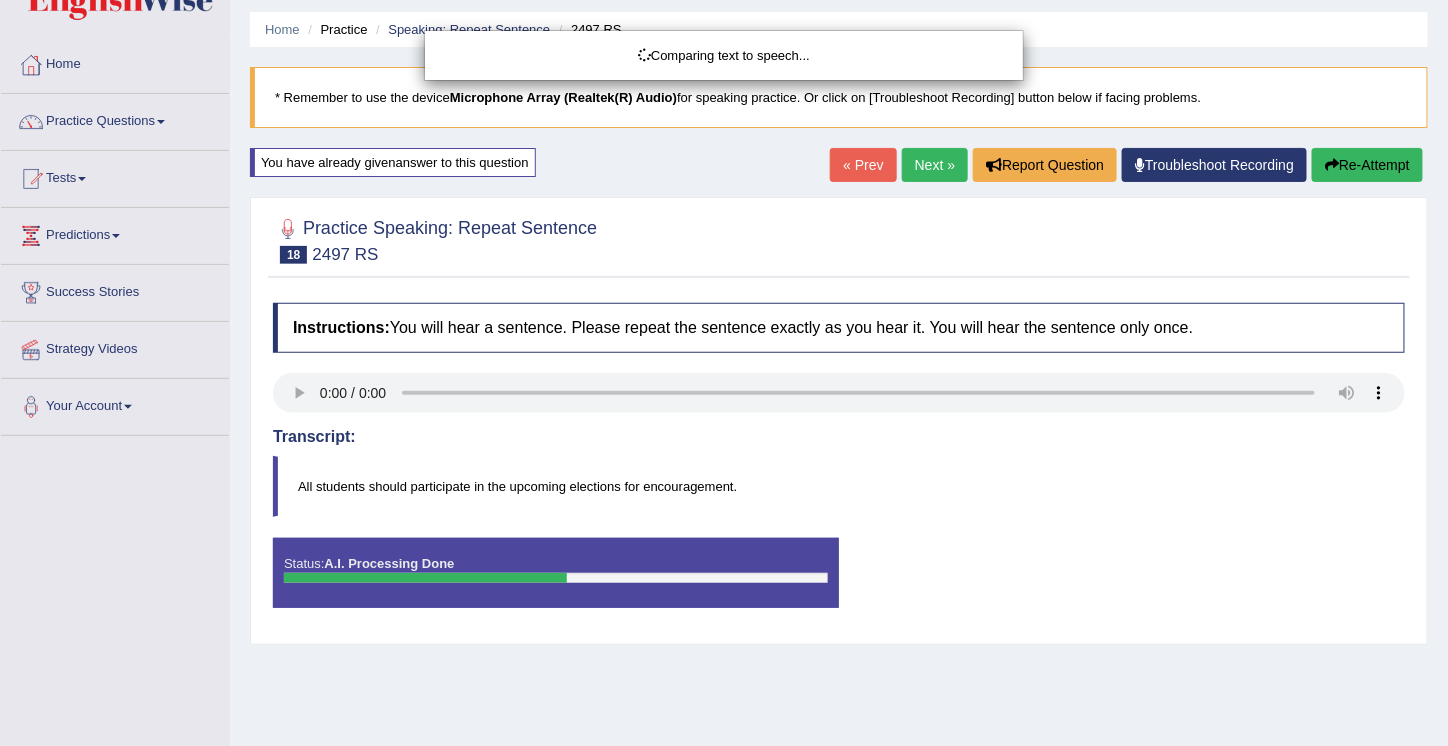 scroll, scrollTop: 150, scrollLeft: 0, axis: vertical 